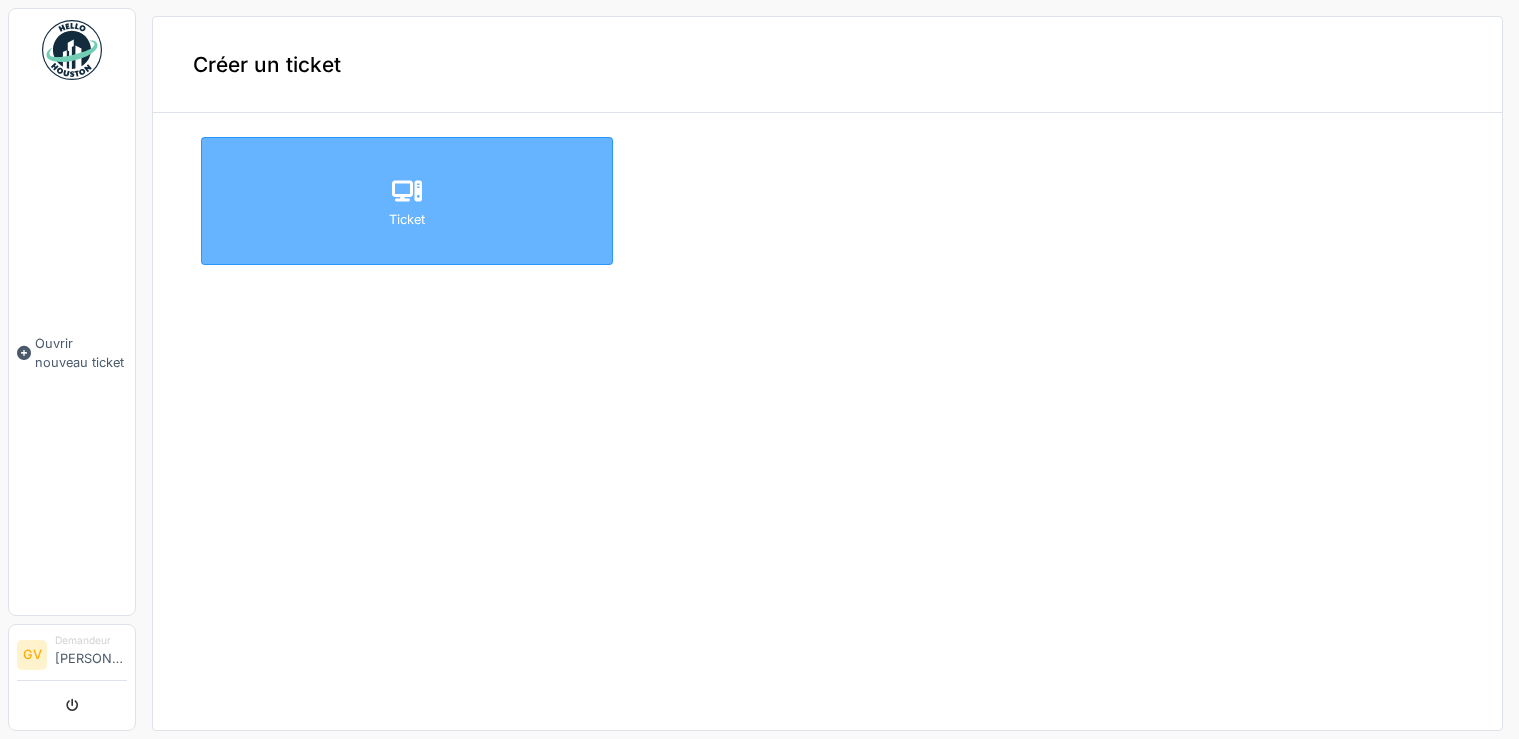 scroll, scrollTop: 0, scrollLeft: 0, axis: both 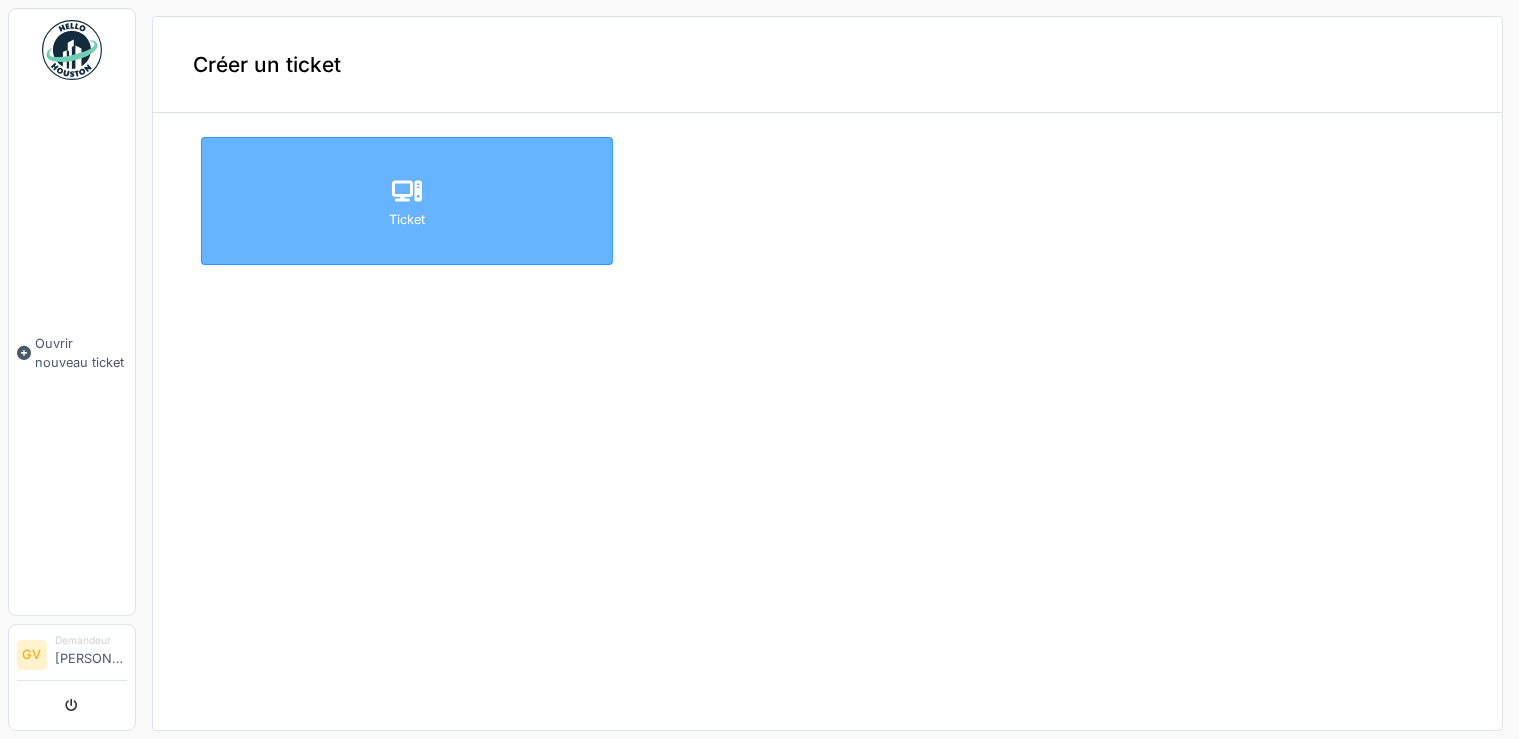 click on "Ticket" at bounding box center [407, 219] 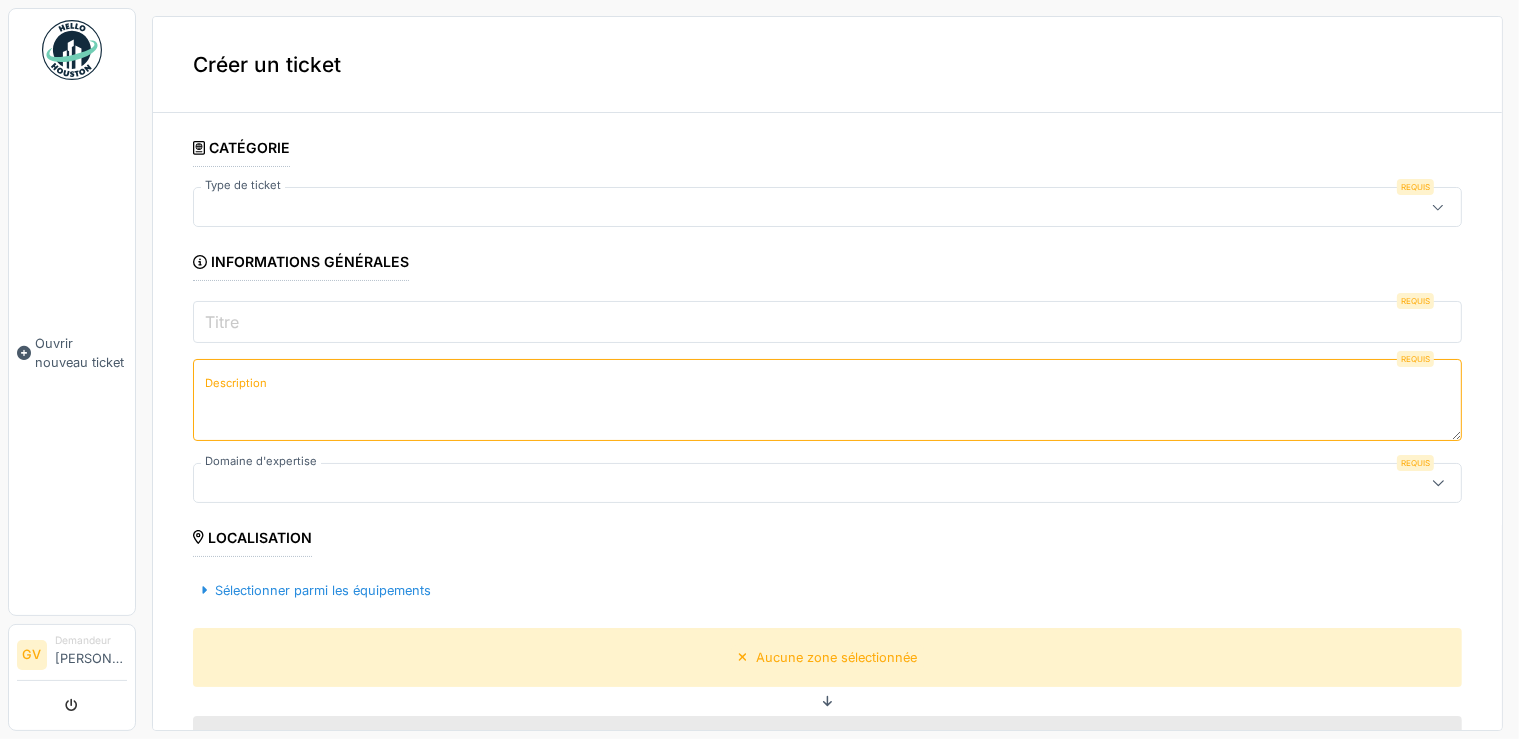 type on "***" 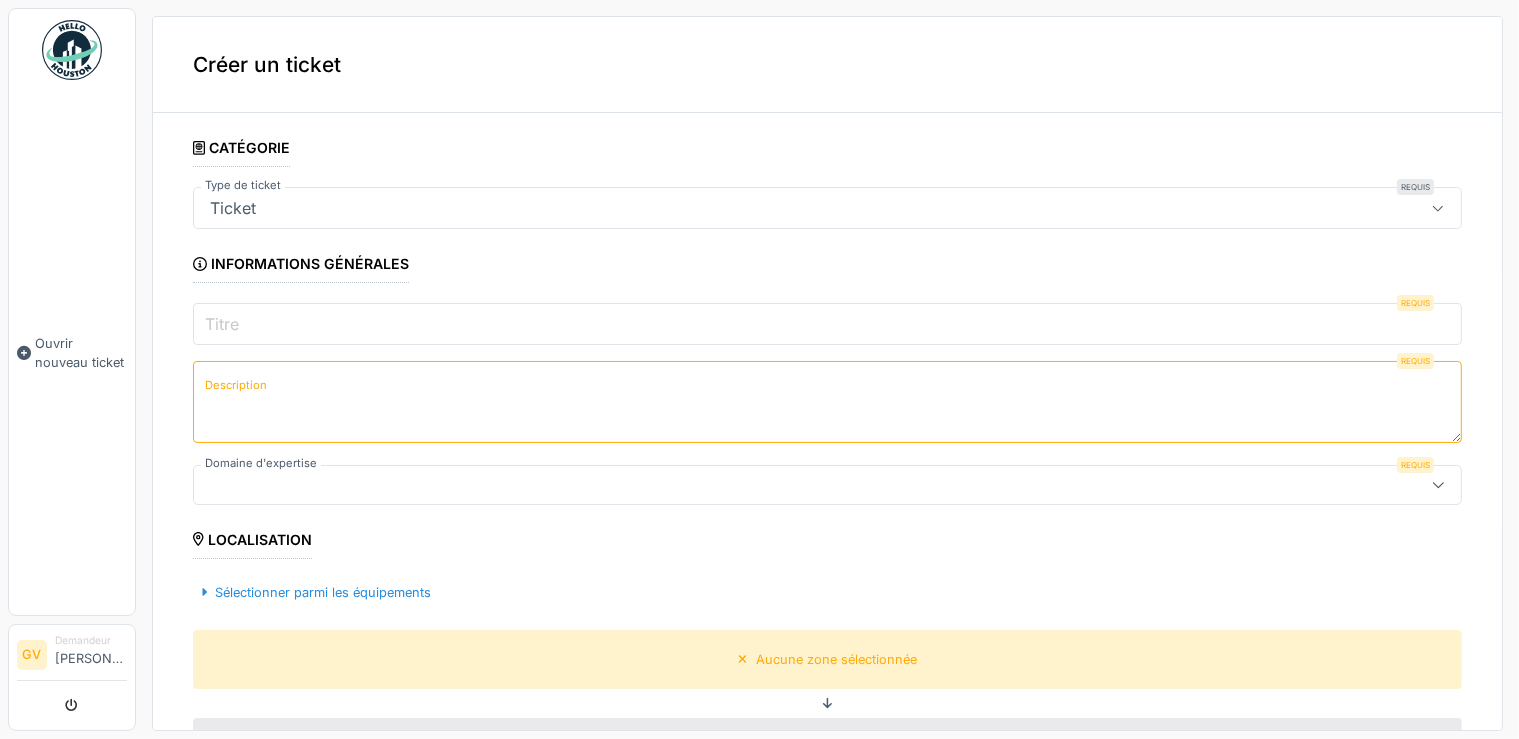 click on "Ticket" at bounding box center [764, 208] 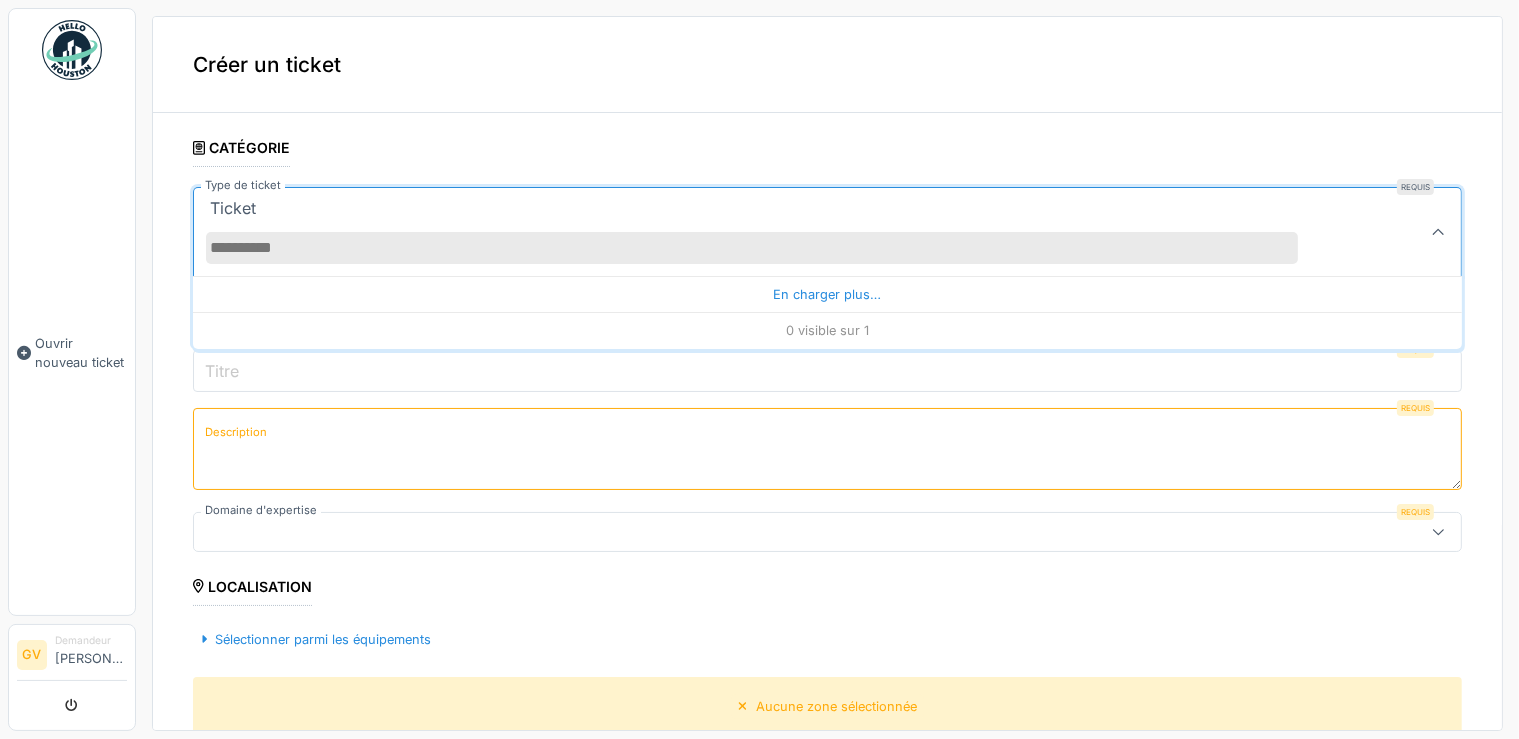 click on "**********" at bounding box center [827, 722] 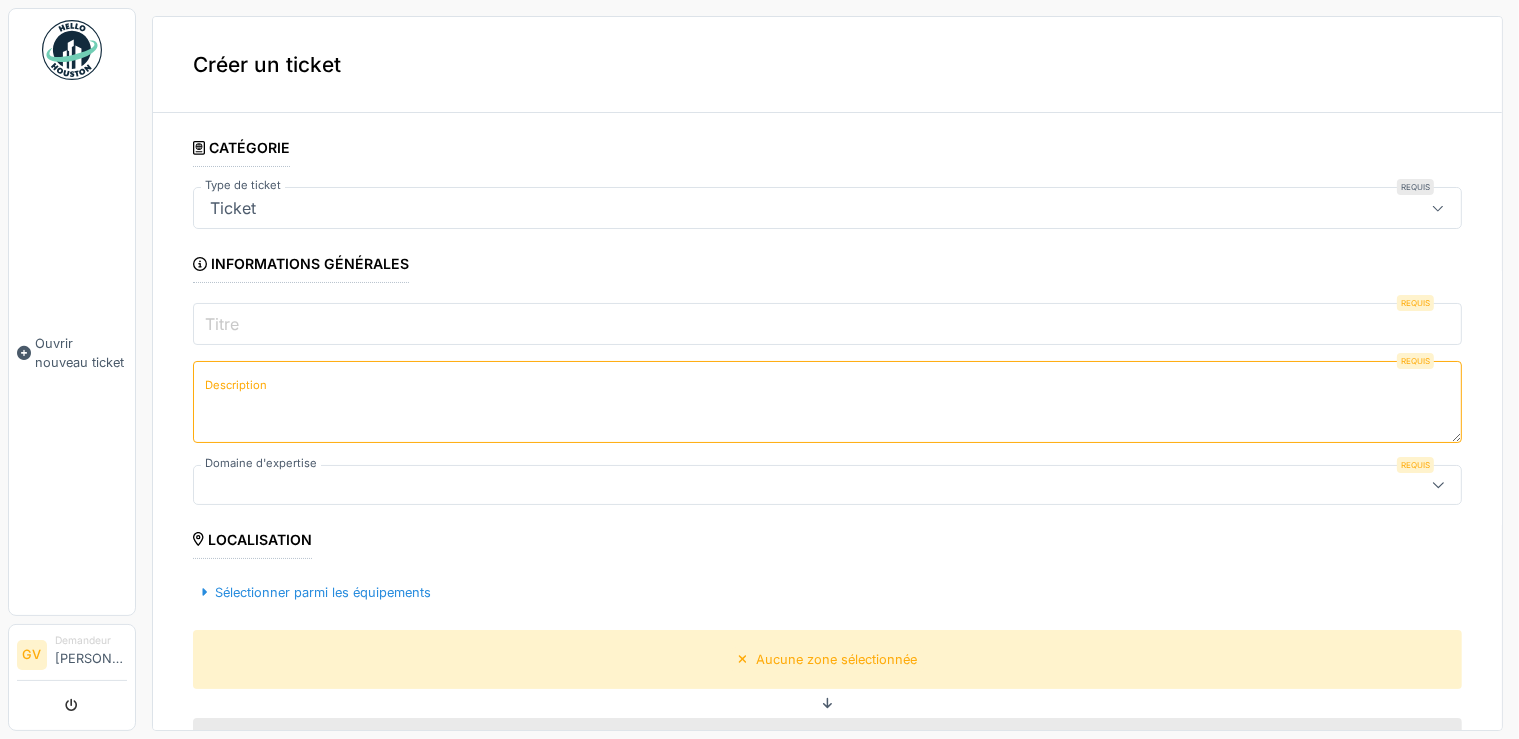 click 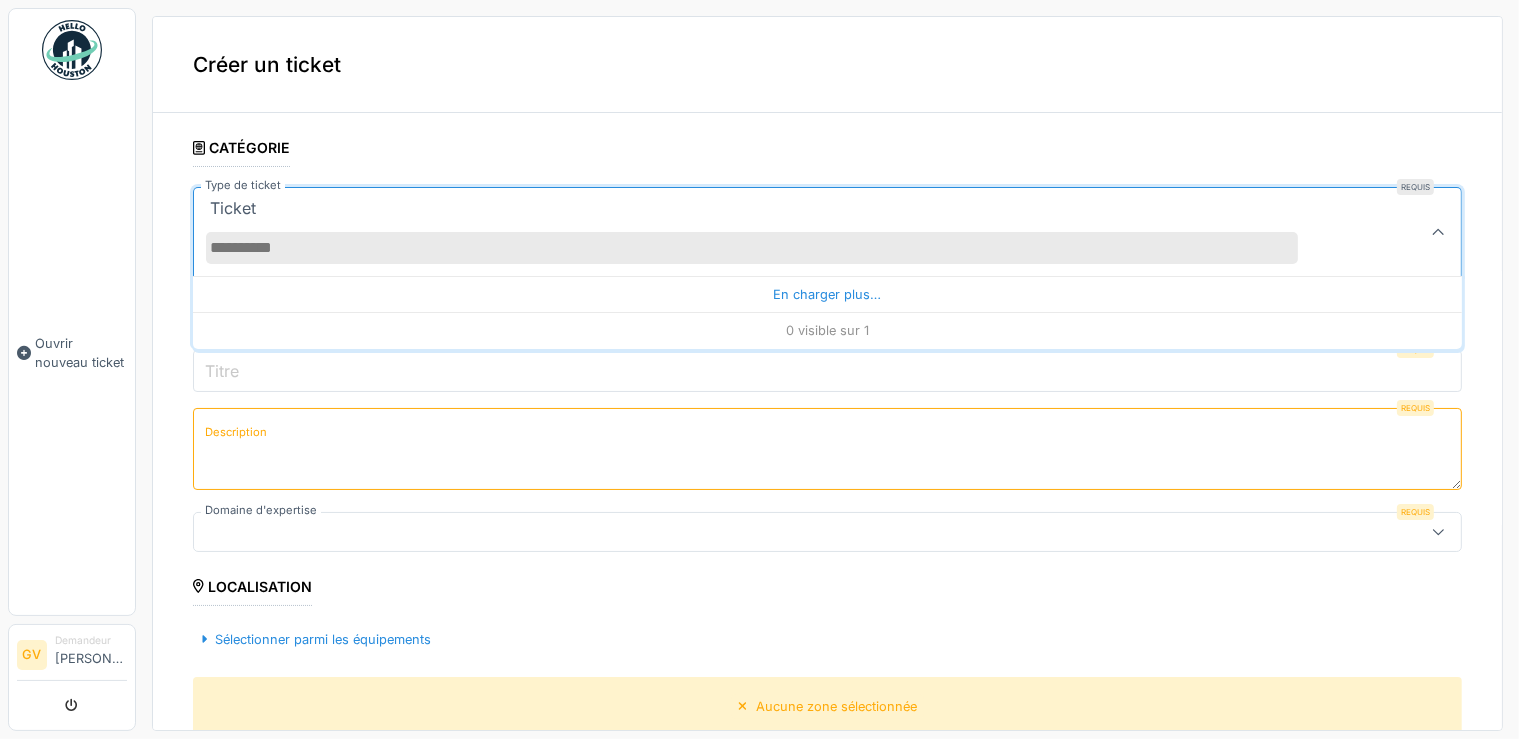 click on "**********" at bounding box center [827, 722] 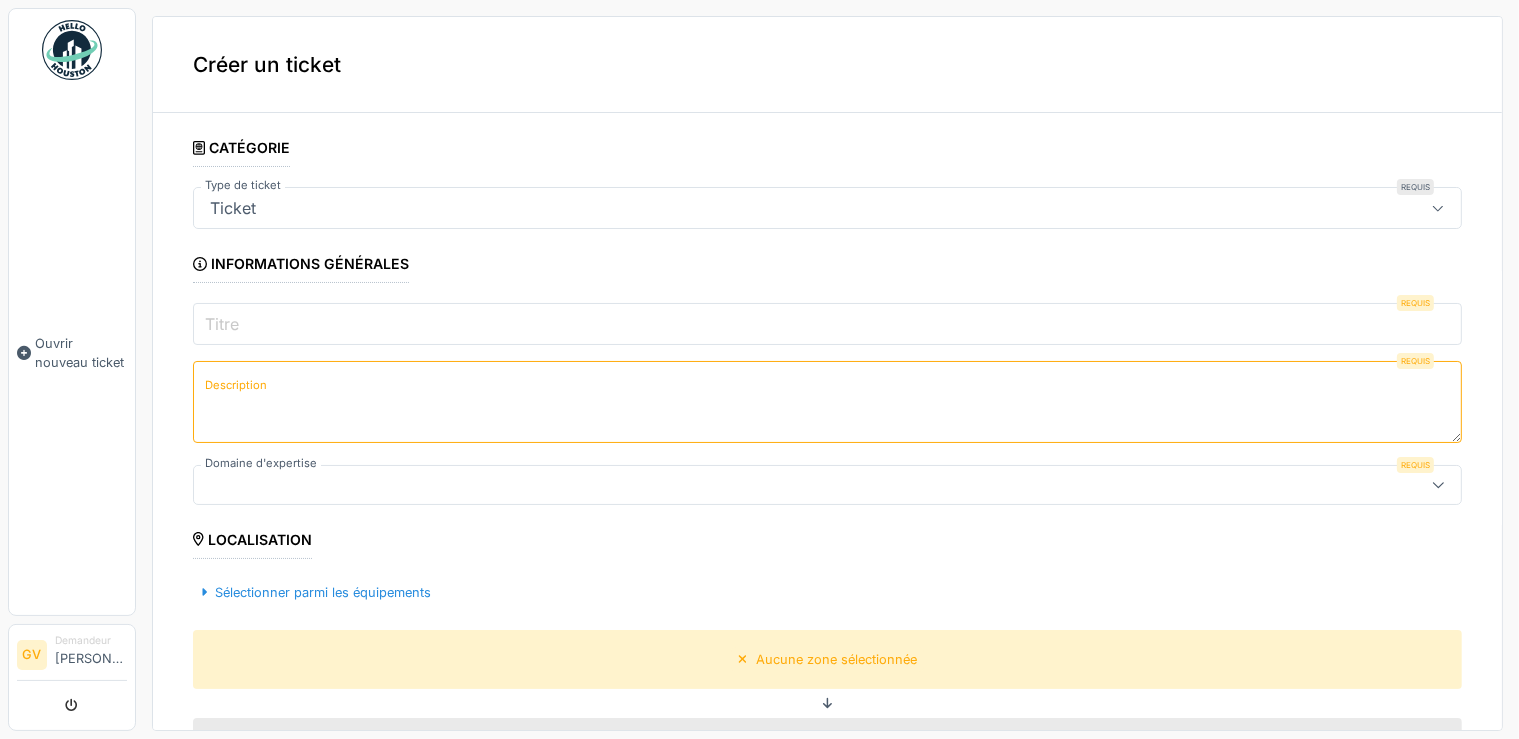 click on "Titre" at bounding box center (827, 324) 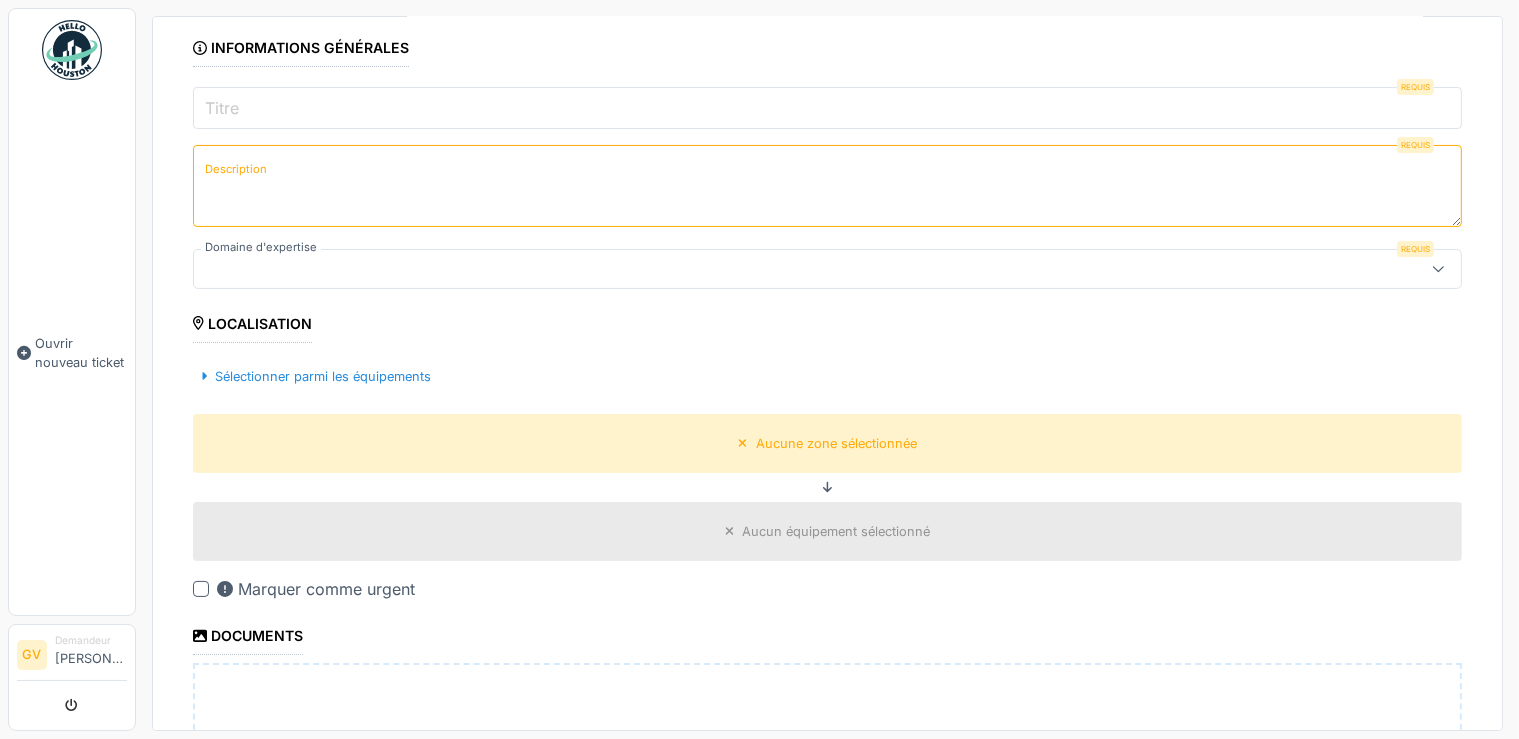 scroll, scrollTop: 0, scrollLeft: 0, axis: both 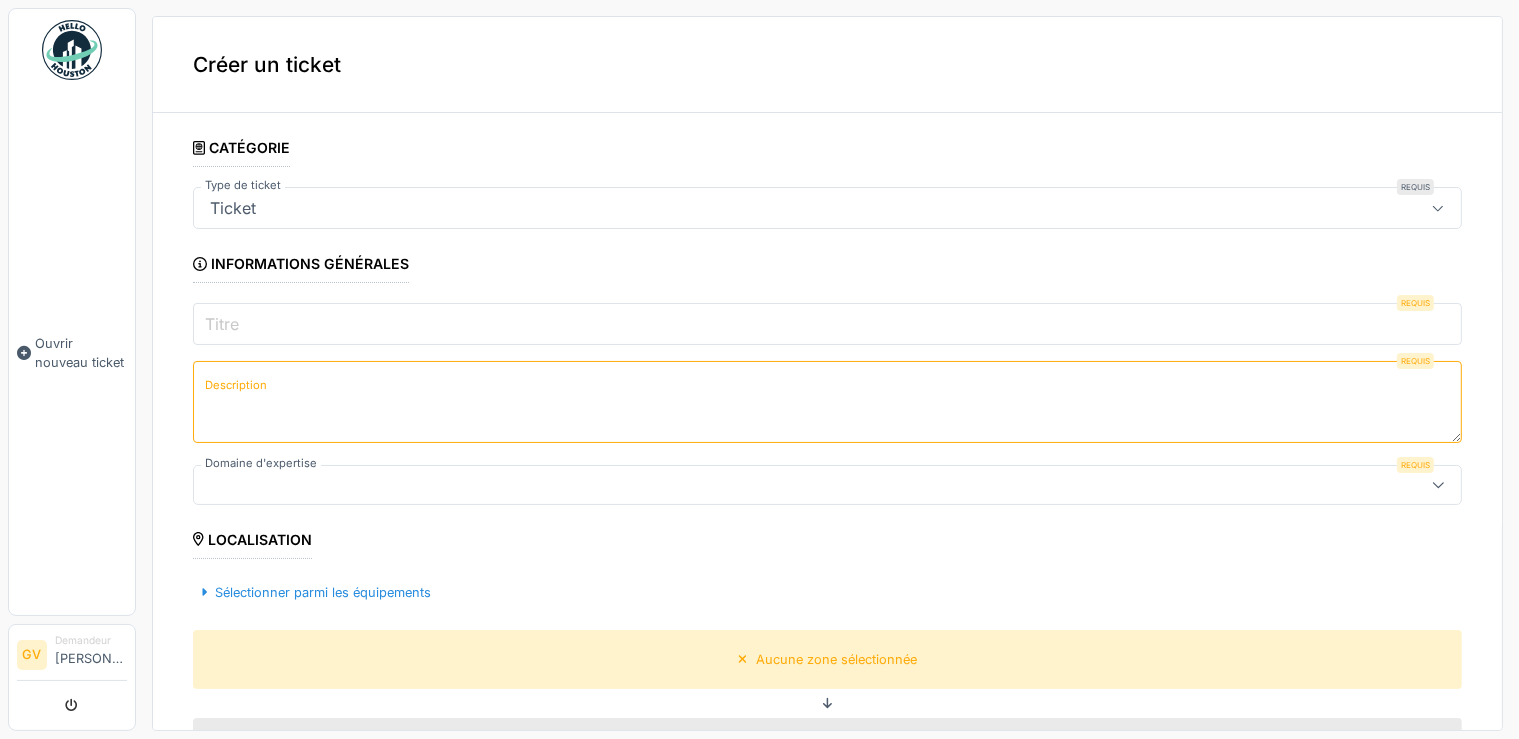 click 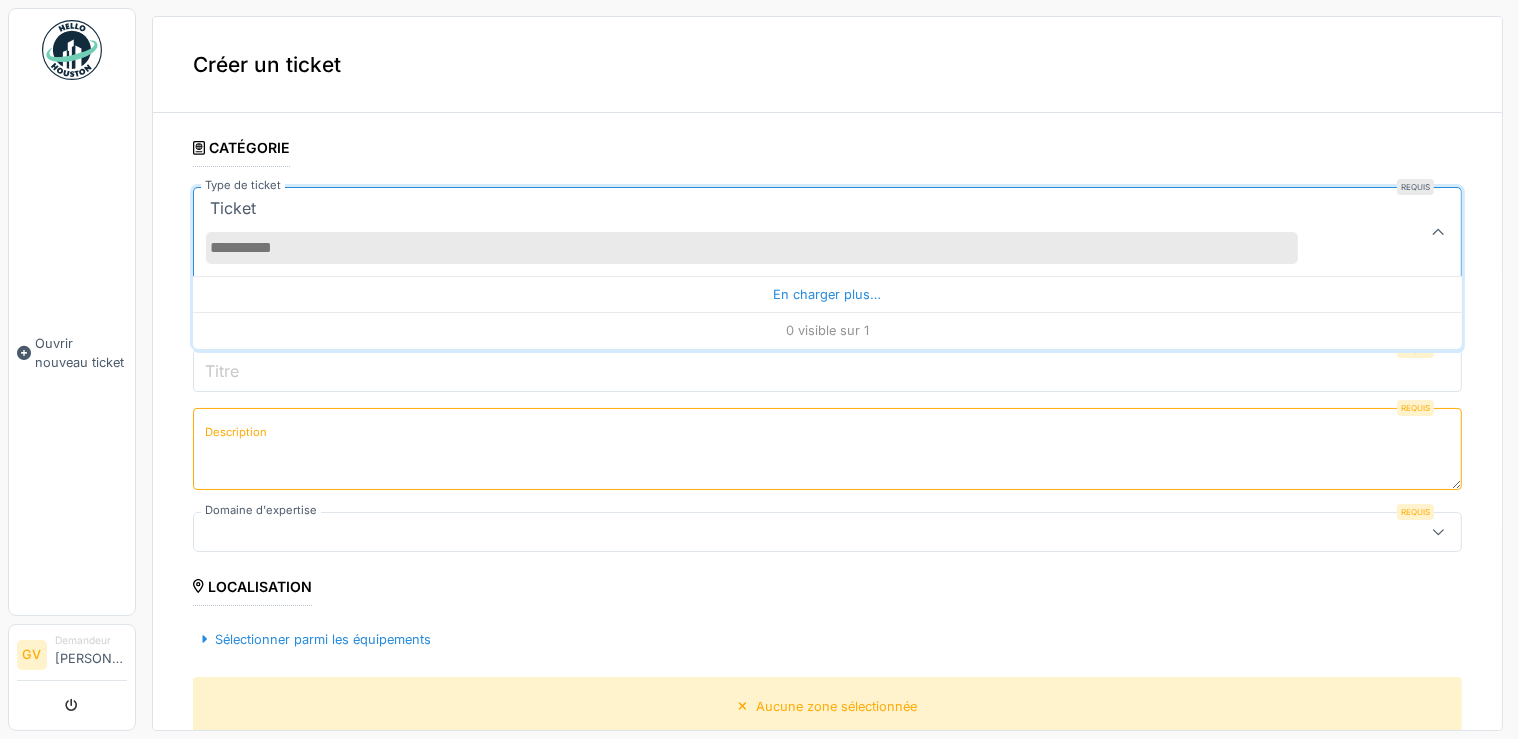 click on "**********" at bounding box center [827, 722] 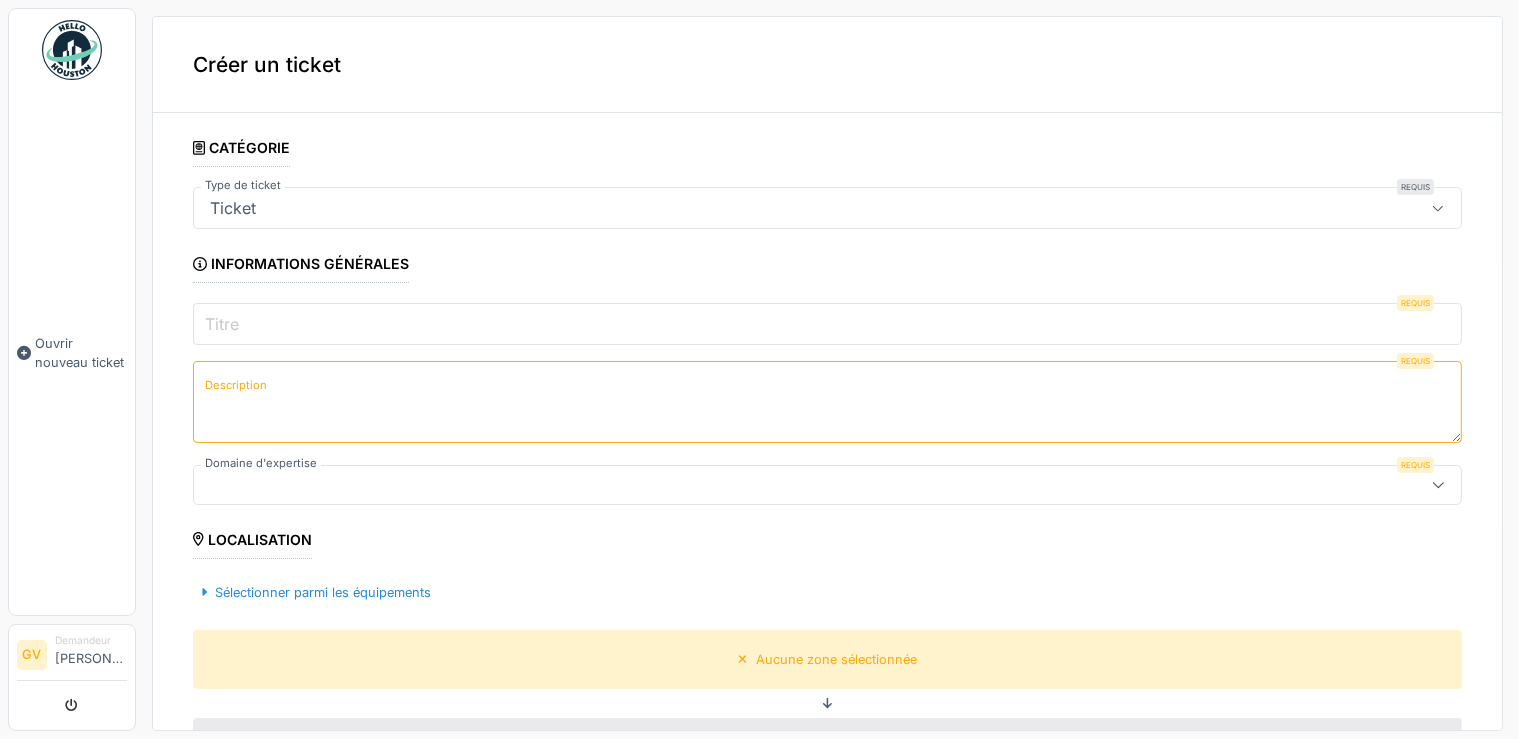 click on "Titre" at bounding box center [827, 324] 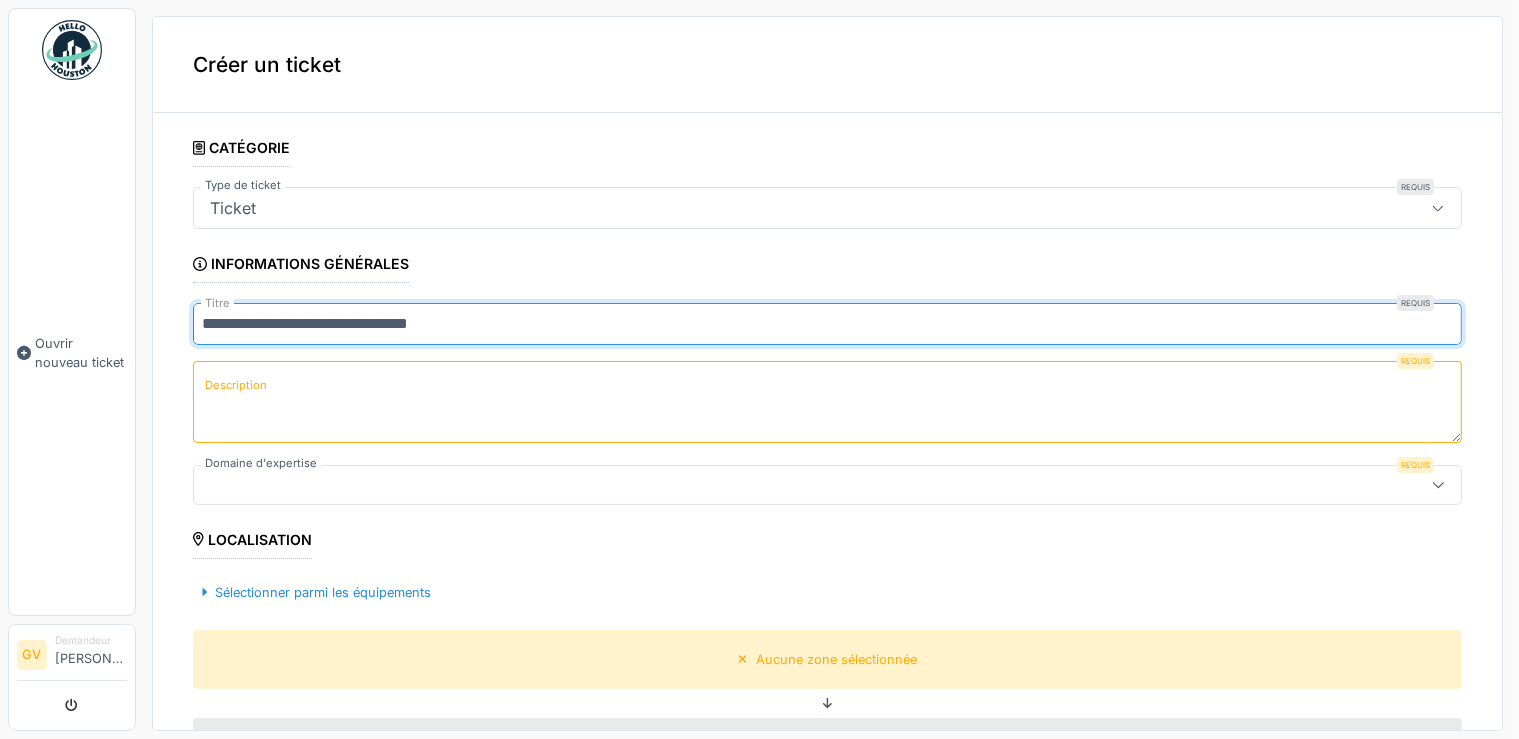 type on "**********" 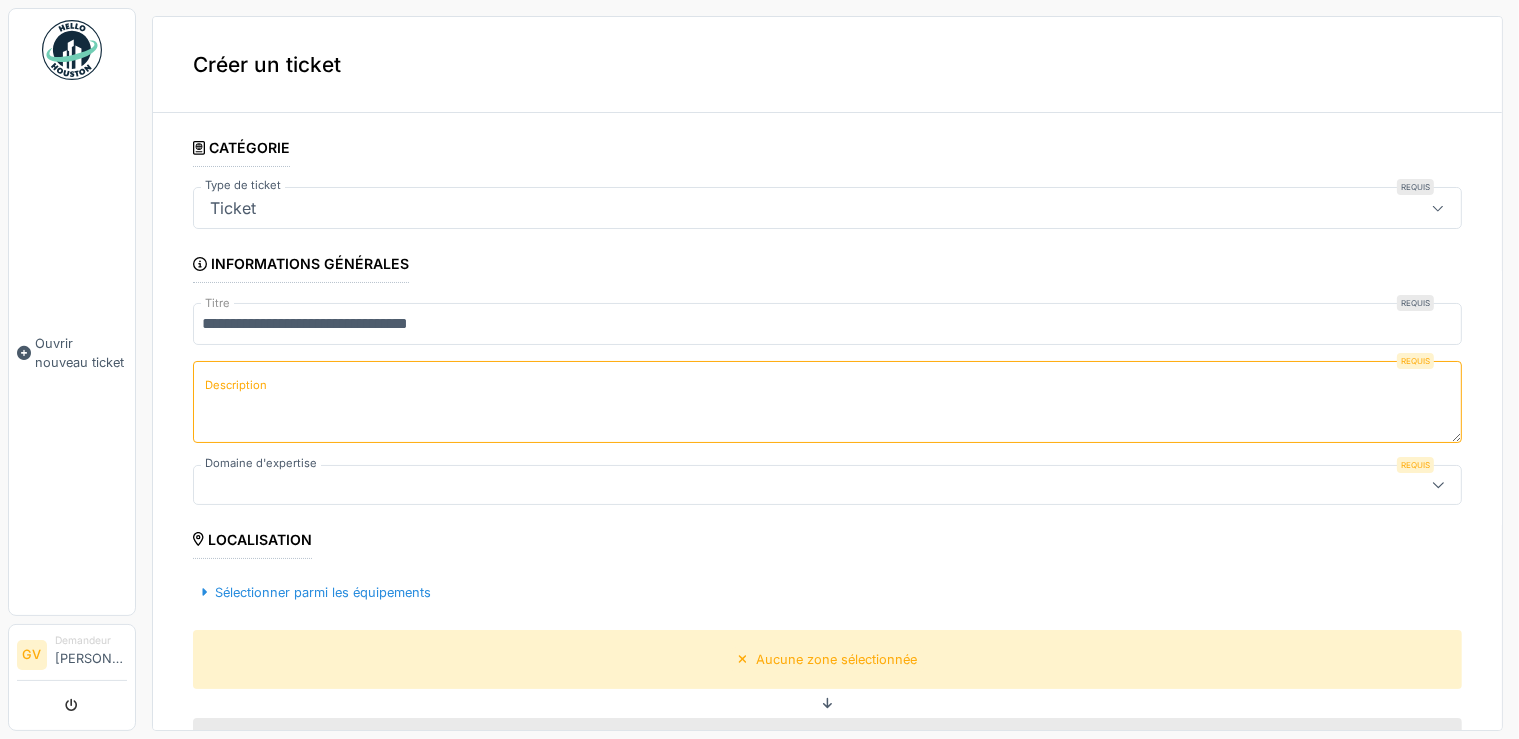 click on "Description" at bounding box center (827, 402) 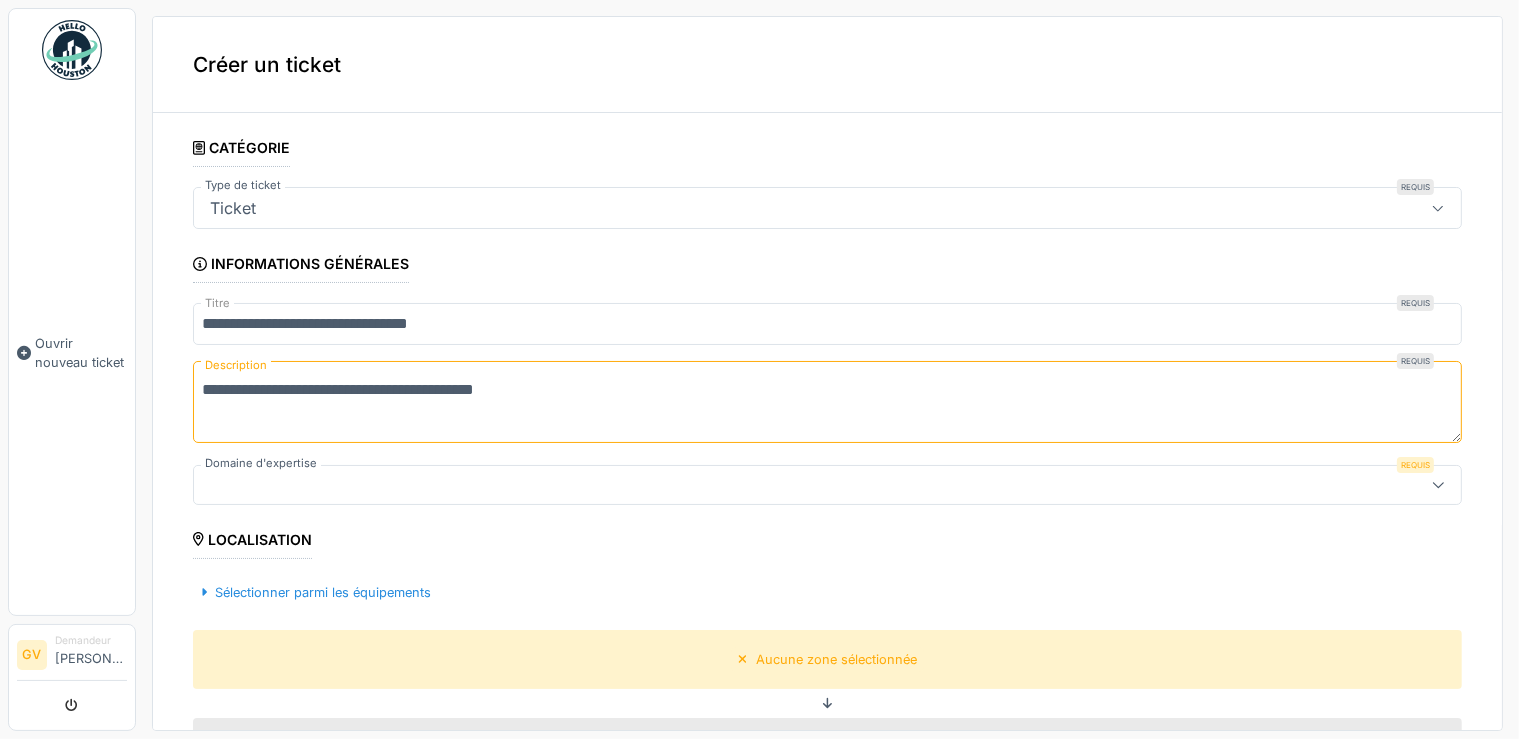 drag, startPoint x: 579, startPoint y: 385, endPoint x: 367, endPoint y: 388, distance: 212.02122 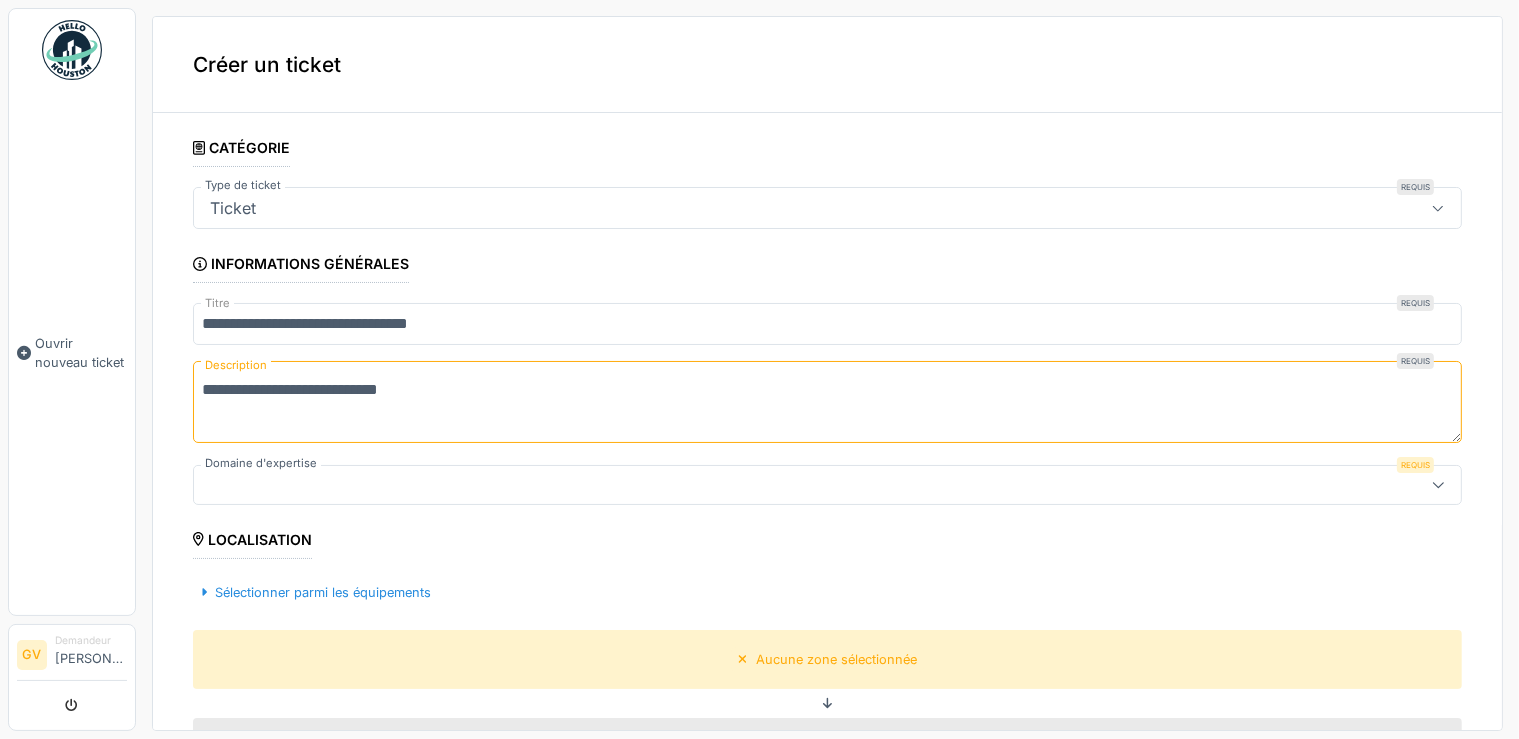 click on "**********" at bounding box center [827, 402] 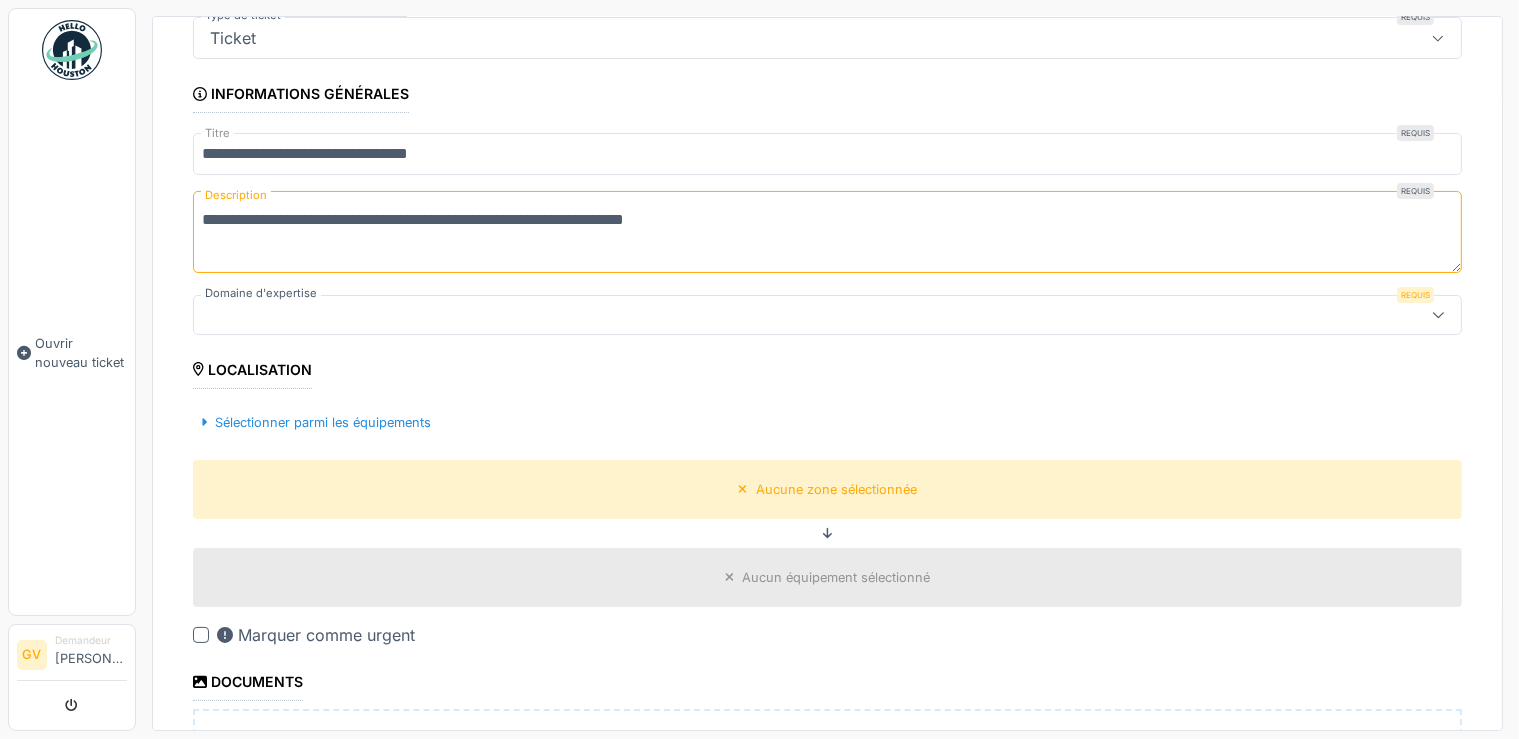 scroll, scrollTop: 192, scrollLeft: 0, axis: vertical 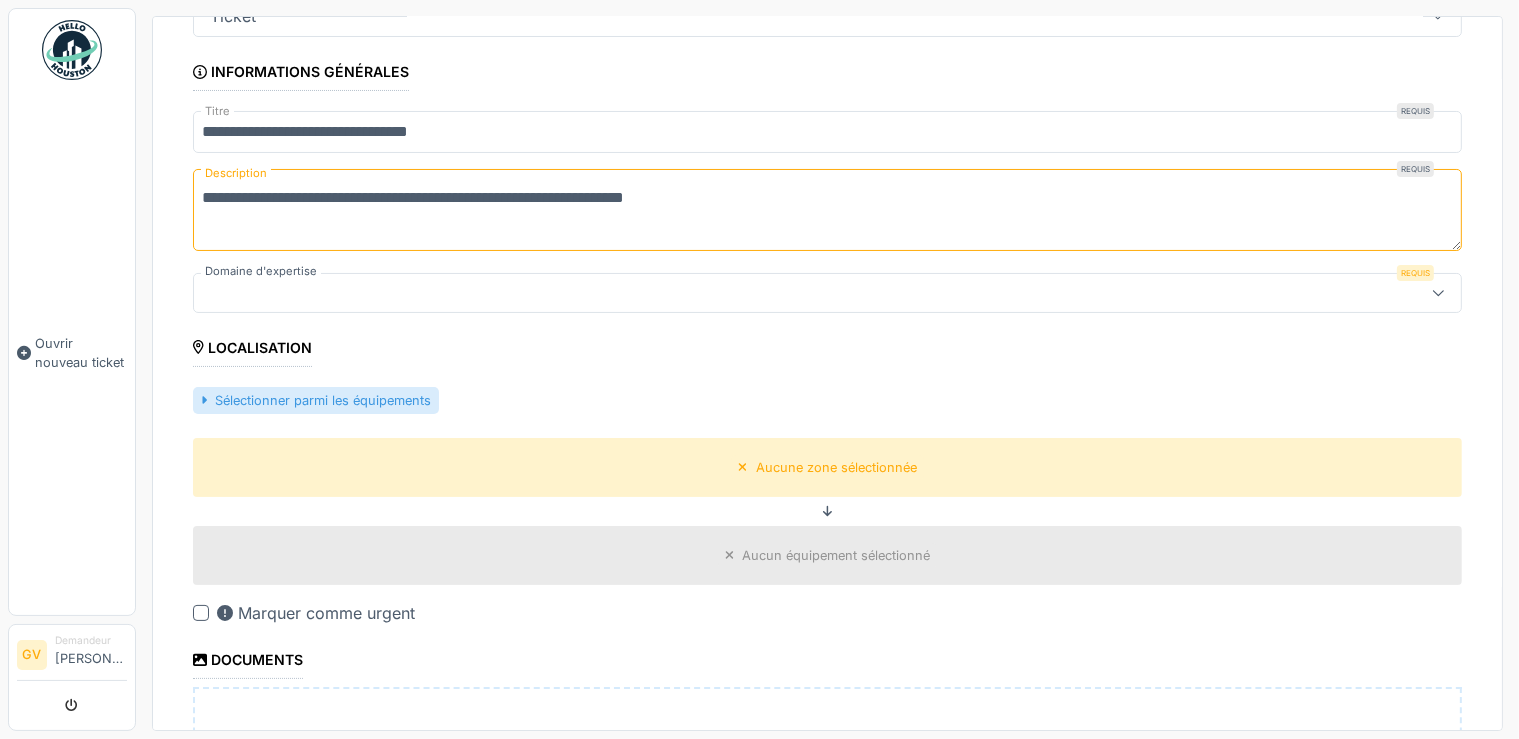 click on "Sélectionner parmi les équipements" at bounding box center (316, 400) 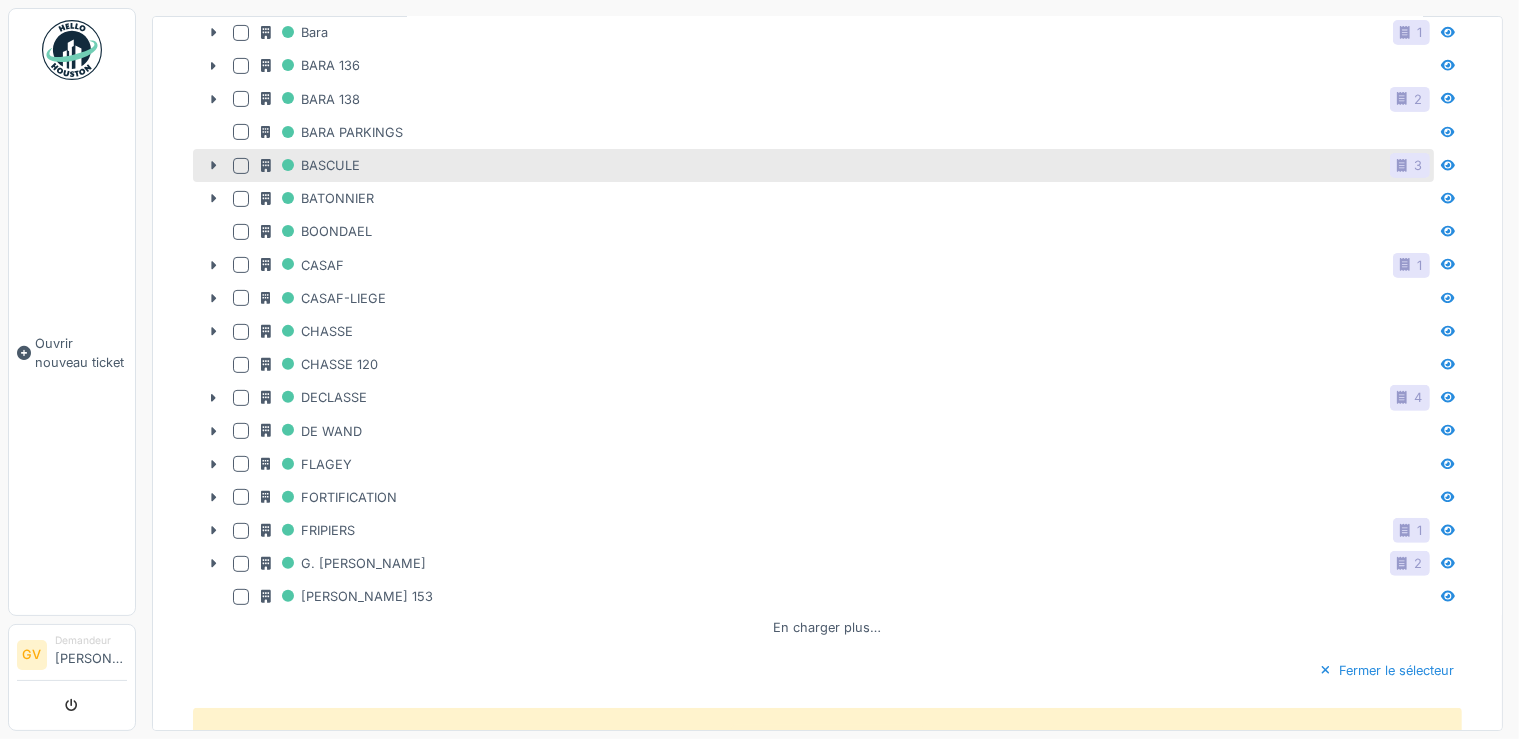 scroll, scrollTop: 576, scrollLeft: 0, axis: vertical 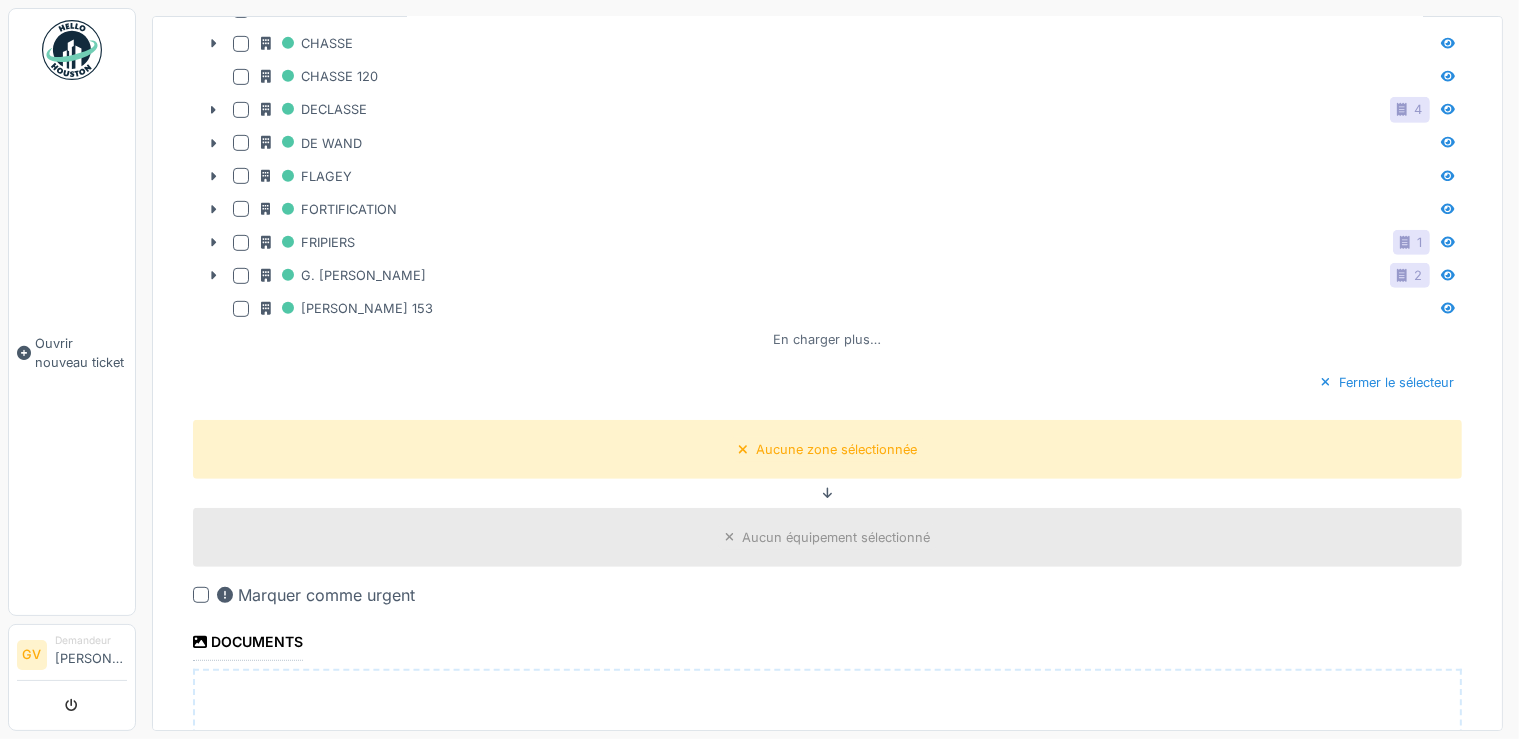 click on "En charger plus…" at bounding box center [828, 339] 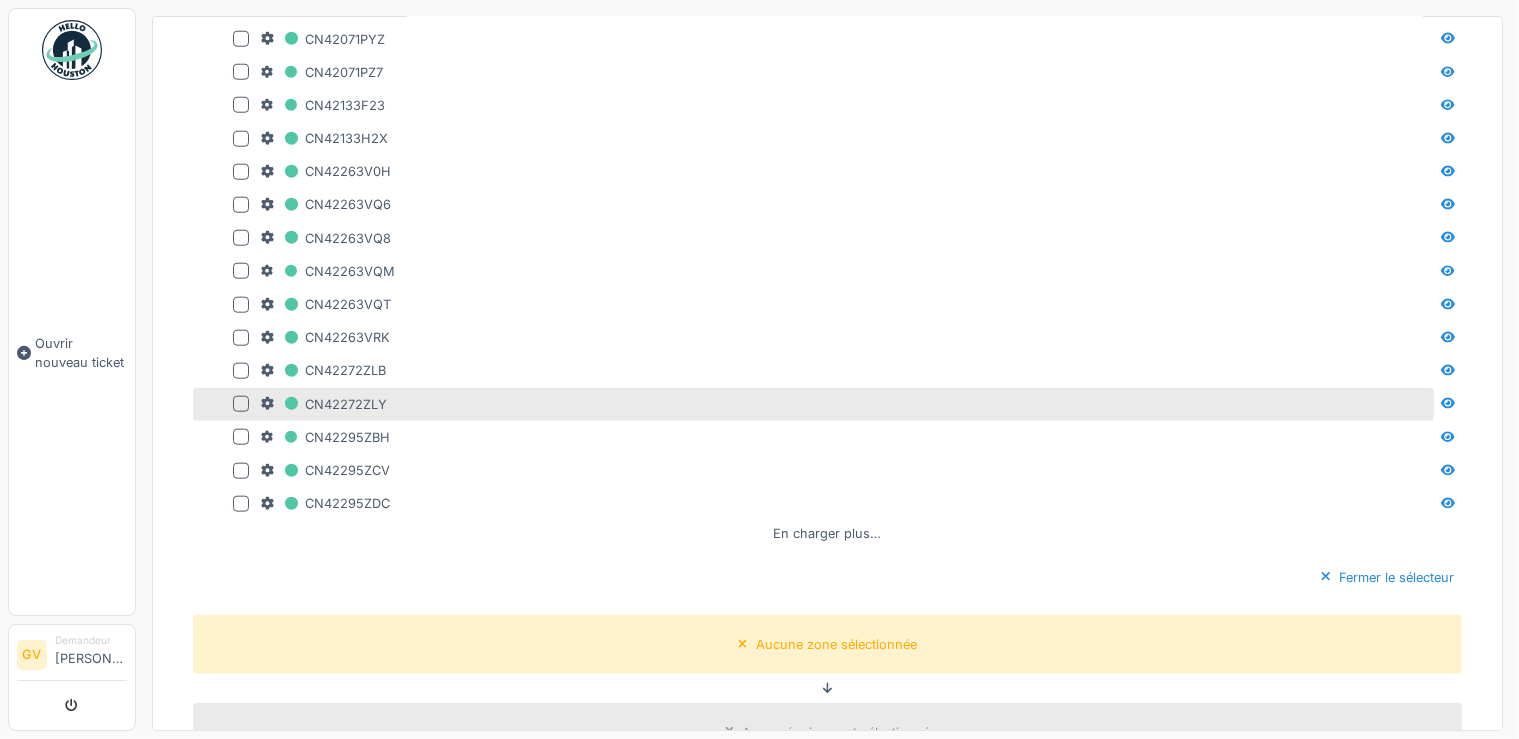 scroll, scrollTop: 2304, scrollLeft: 0, axis: vertical 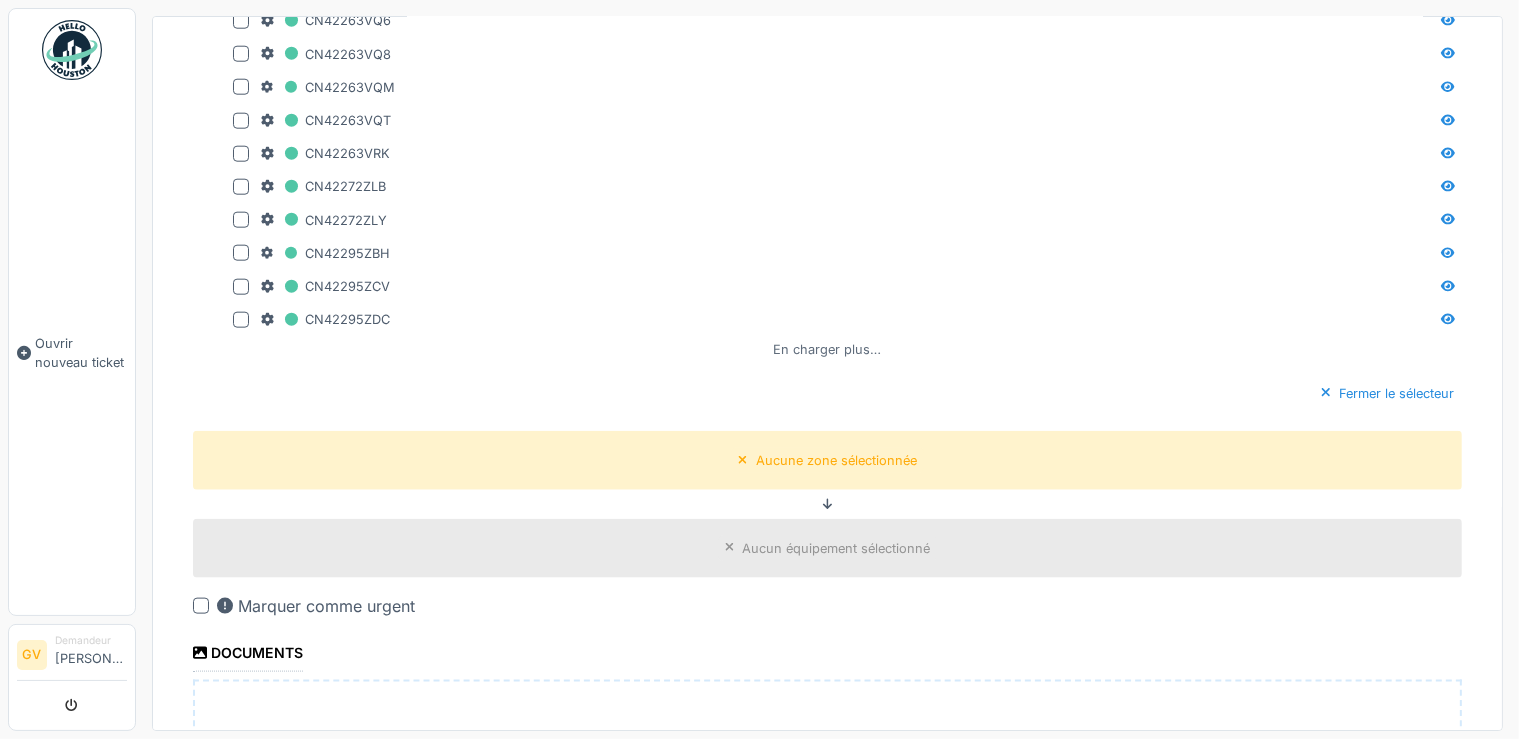 click on "En charger plus…" at bounding box center [828, 349] 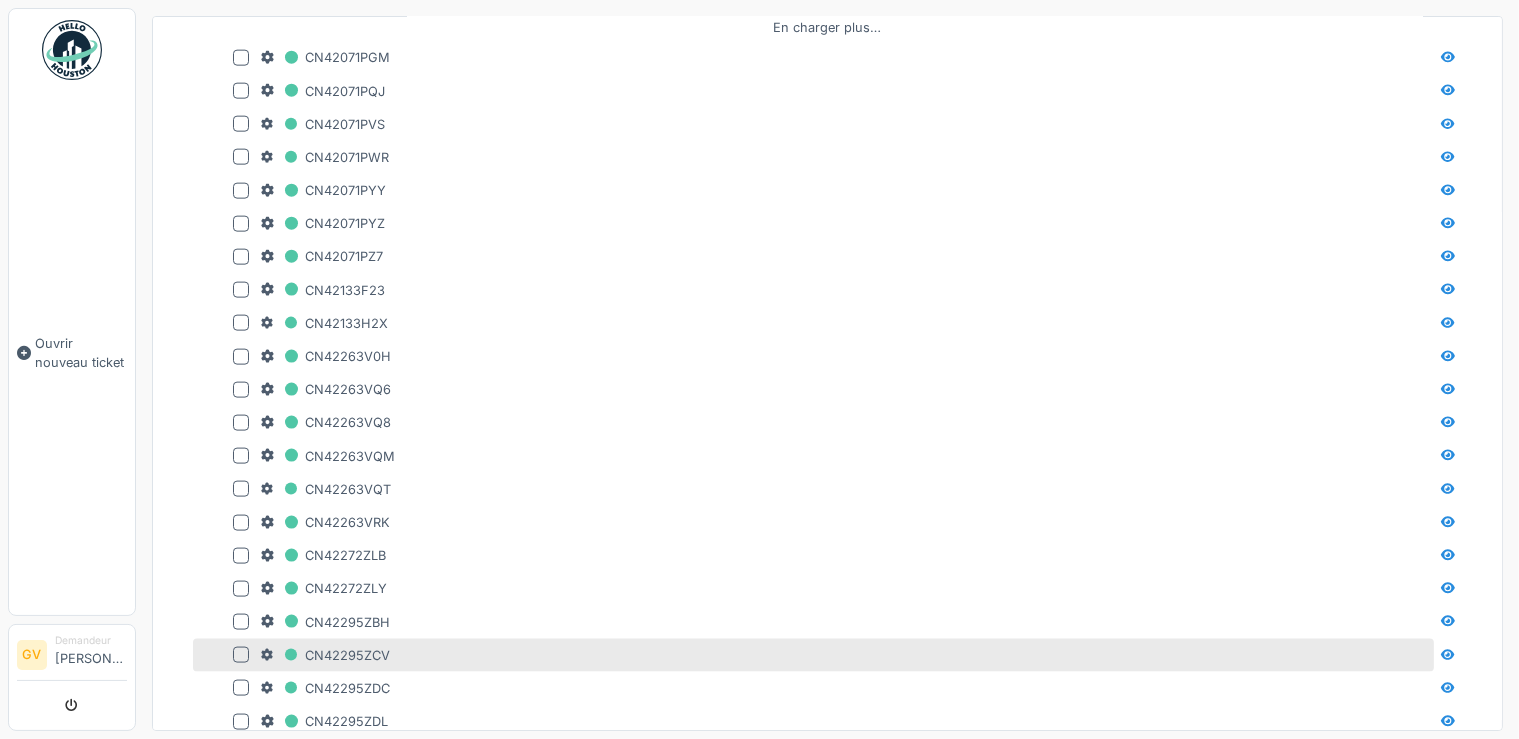 scroll, scrollTop: 2384, scrollLeft: 0, axis: vertical 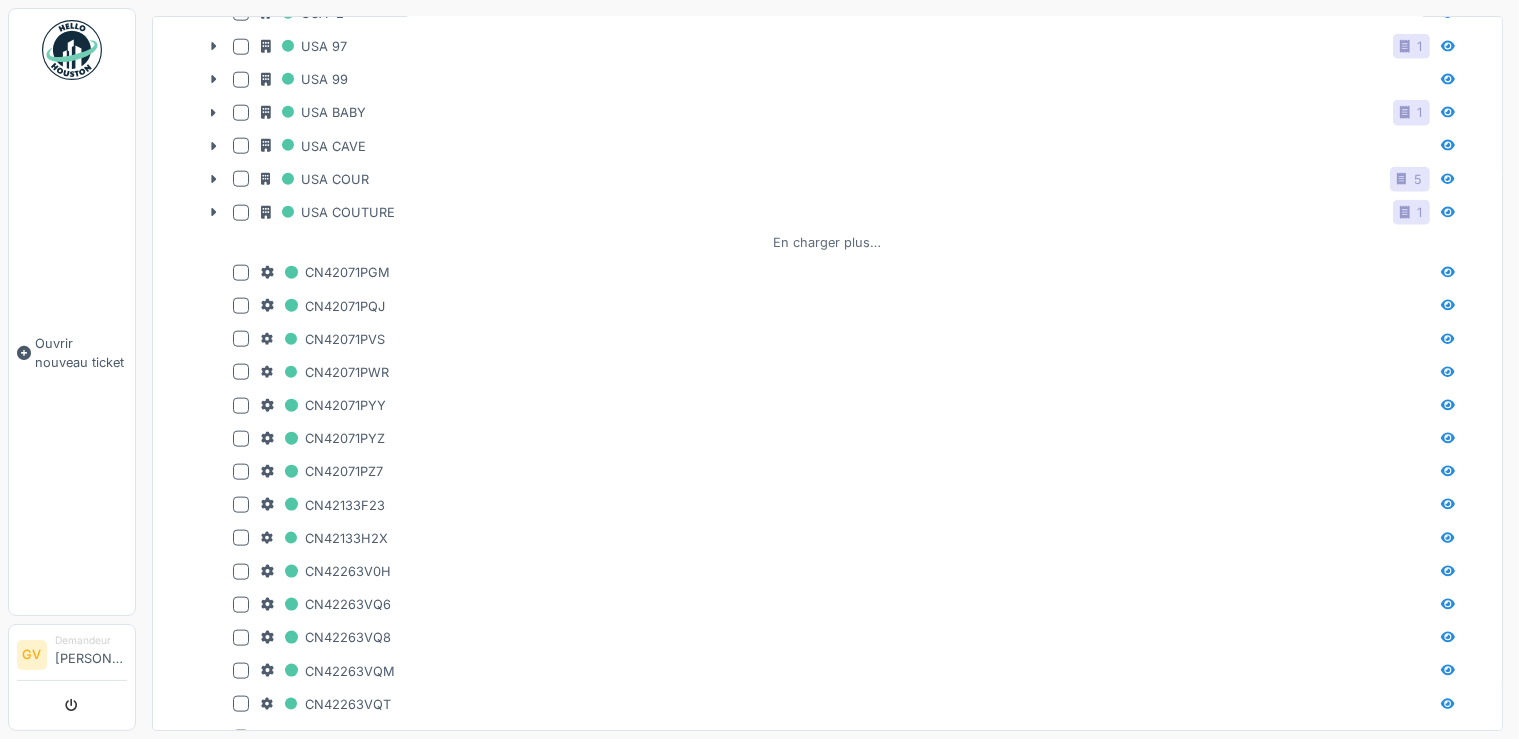 click on "En charger plus…" at bounding box center (828, 242) 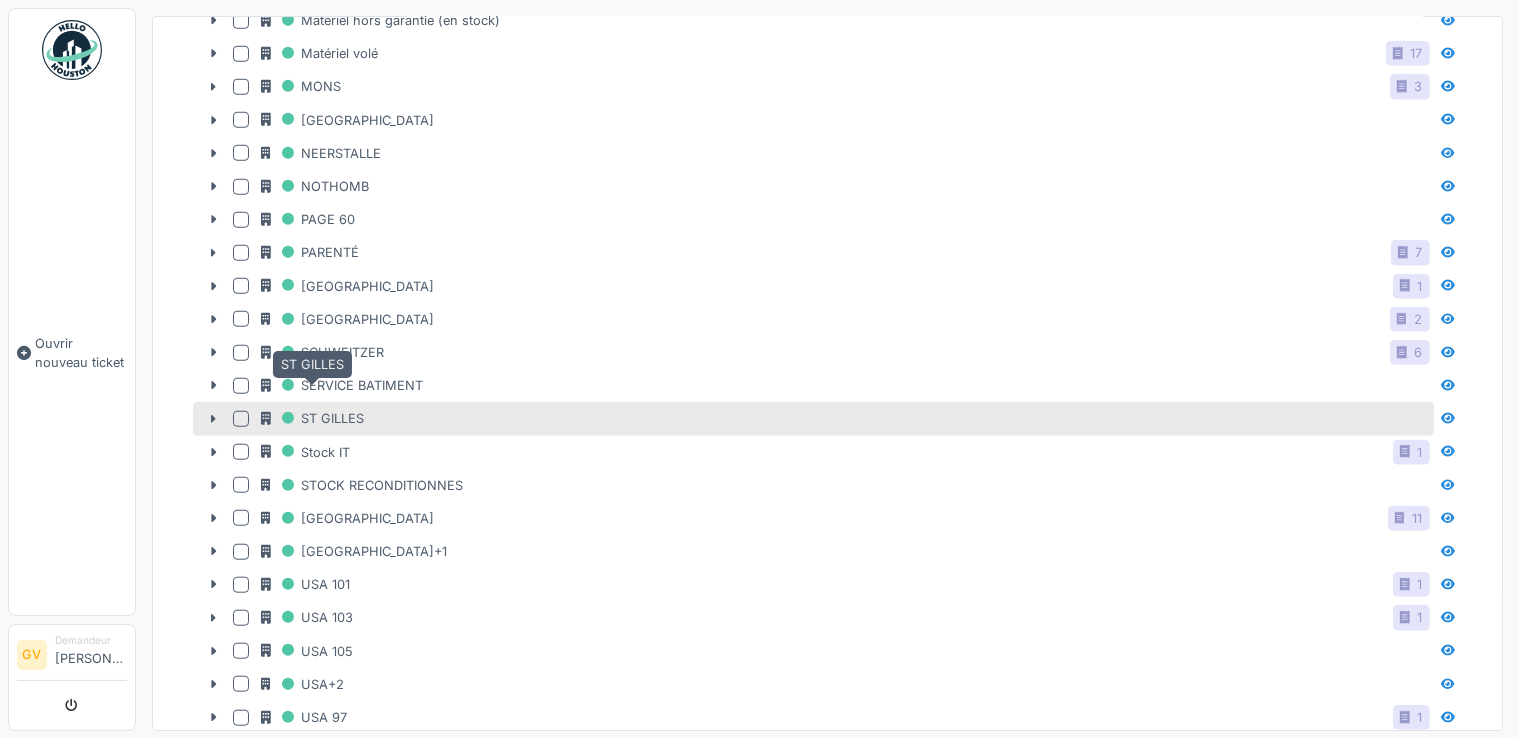 scroll, scrollTop: 1712, scrollLeft: 0, axis: vertical 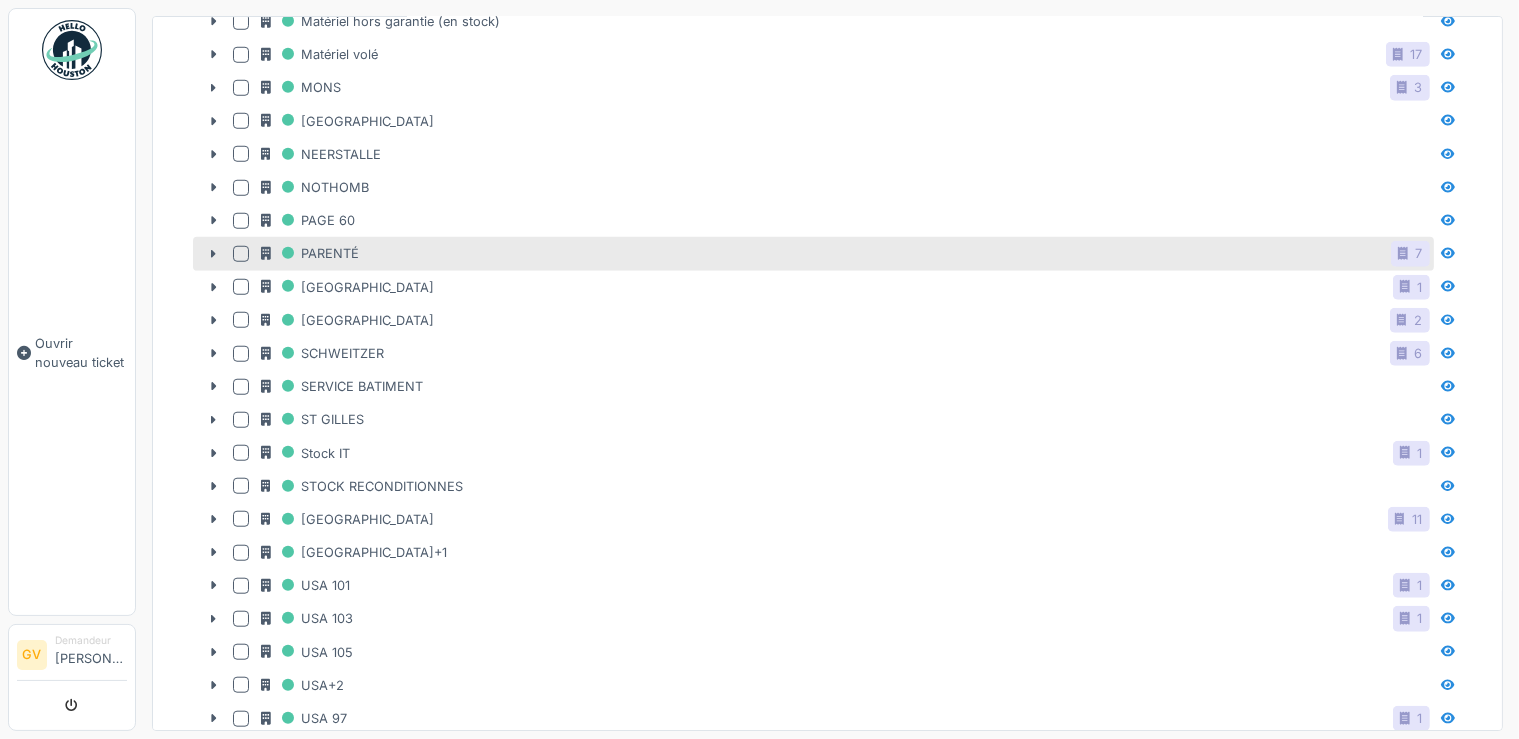 click at bounding box center (241, 254) 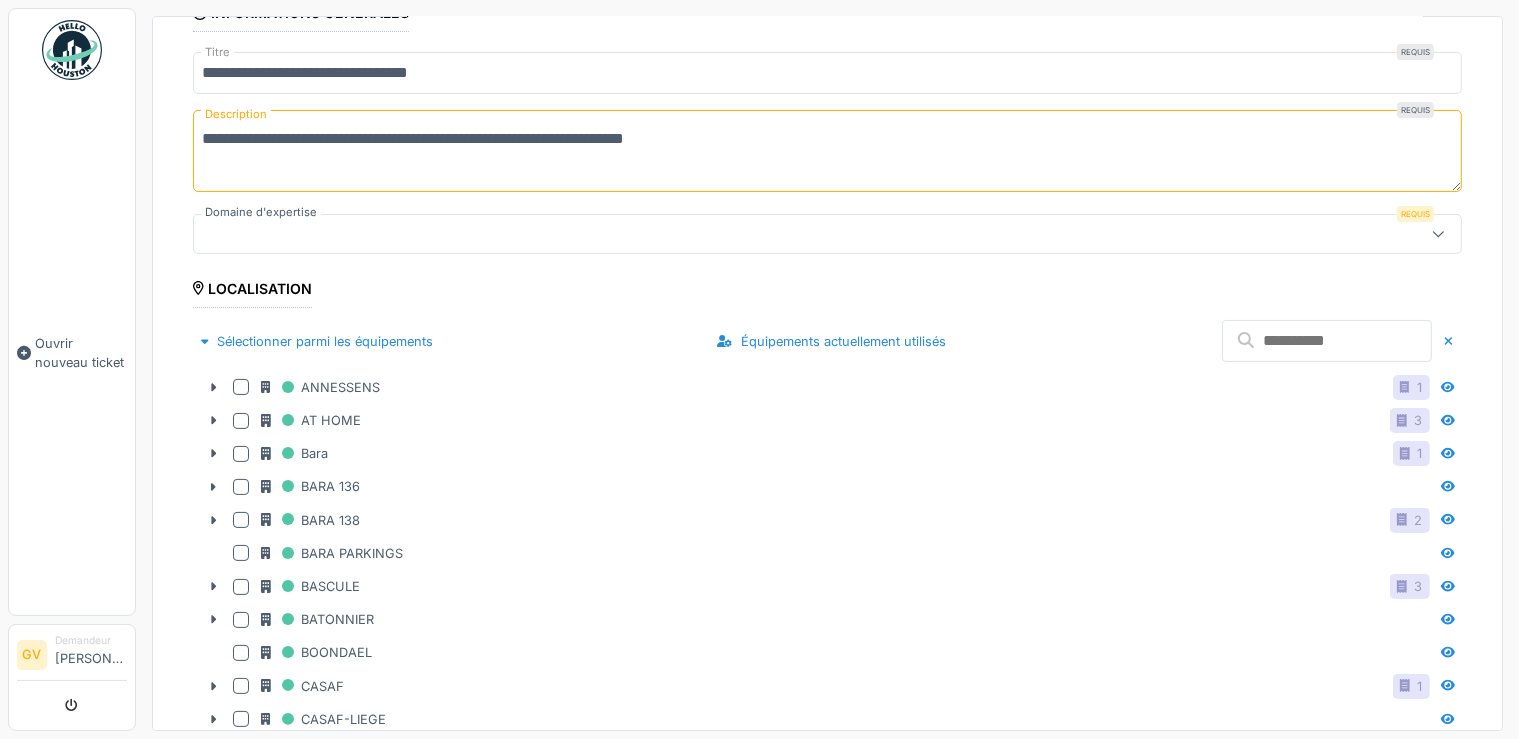 scroll, scrollTop: 176, scrollLeft: 0, axis: vertical 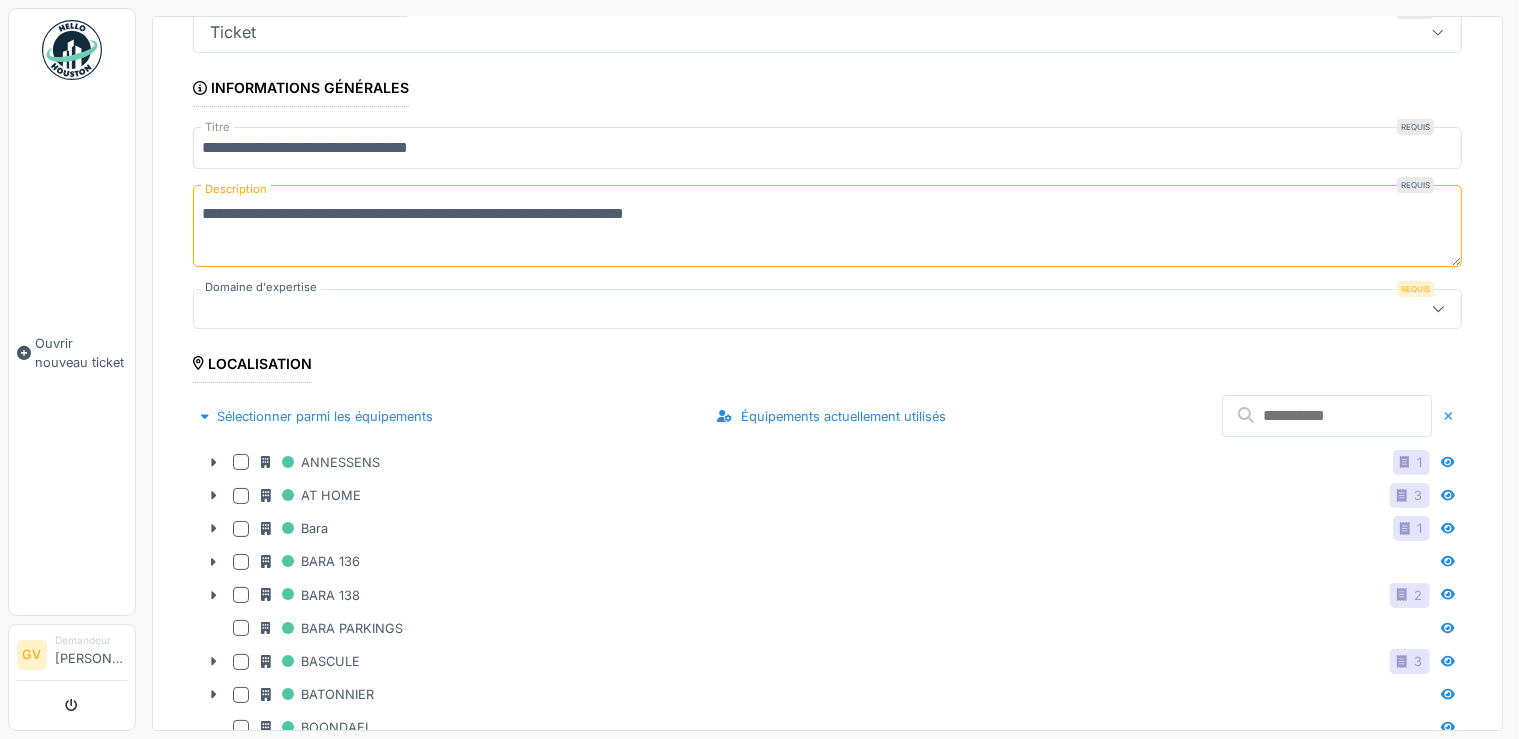 click at bounding box center [1449, 416] 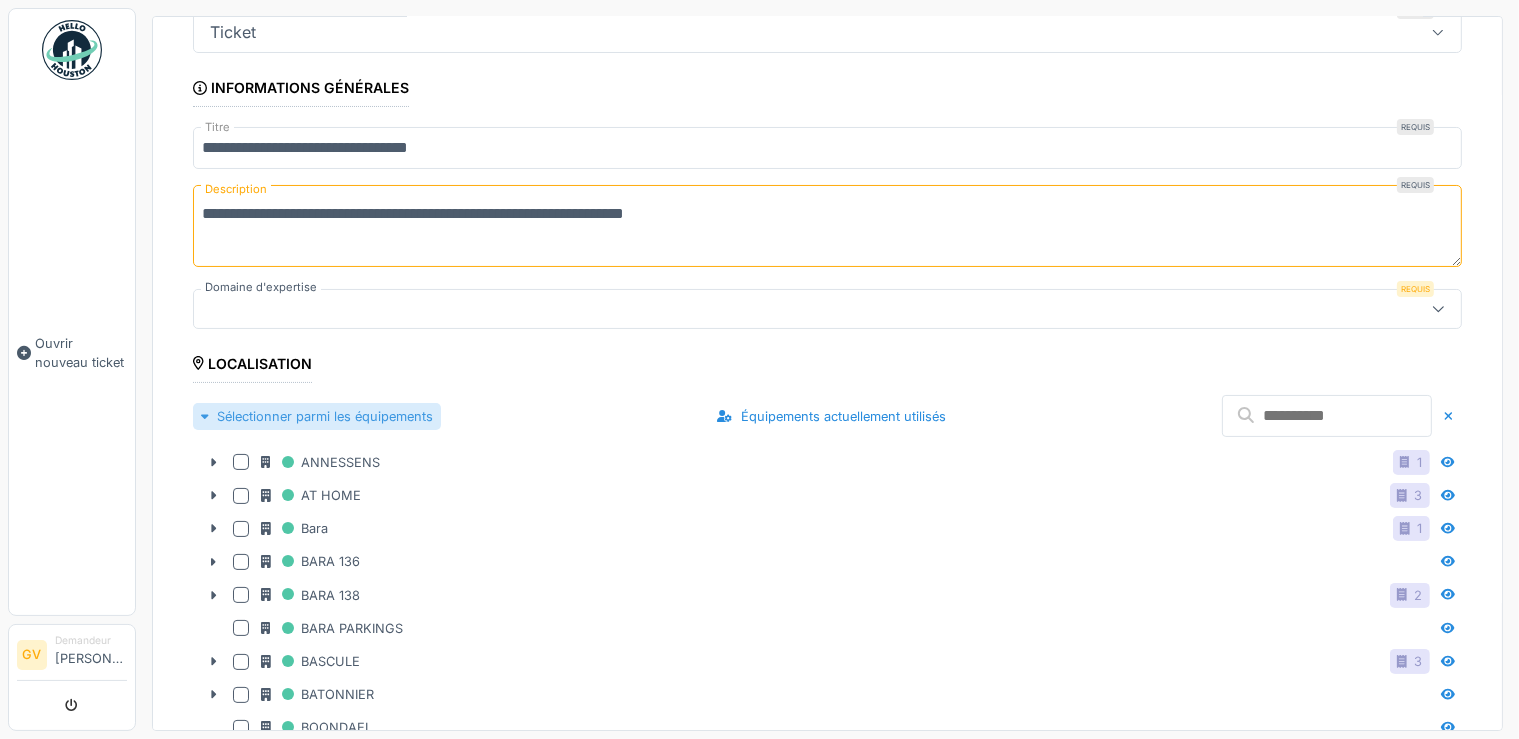 click on "Sélectionner parmi les équipements" at bounding box center (317, 416) 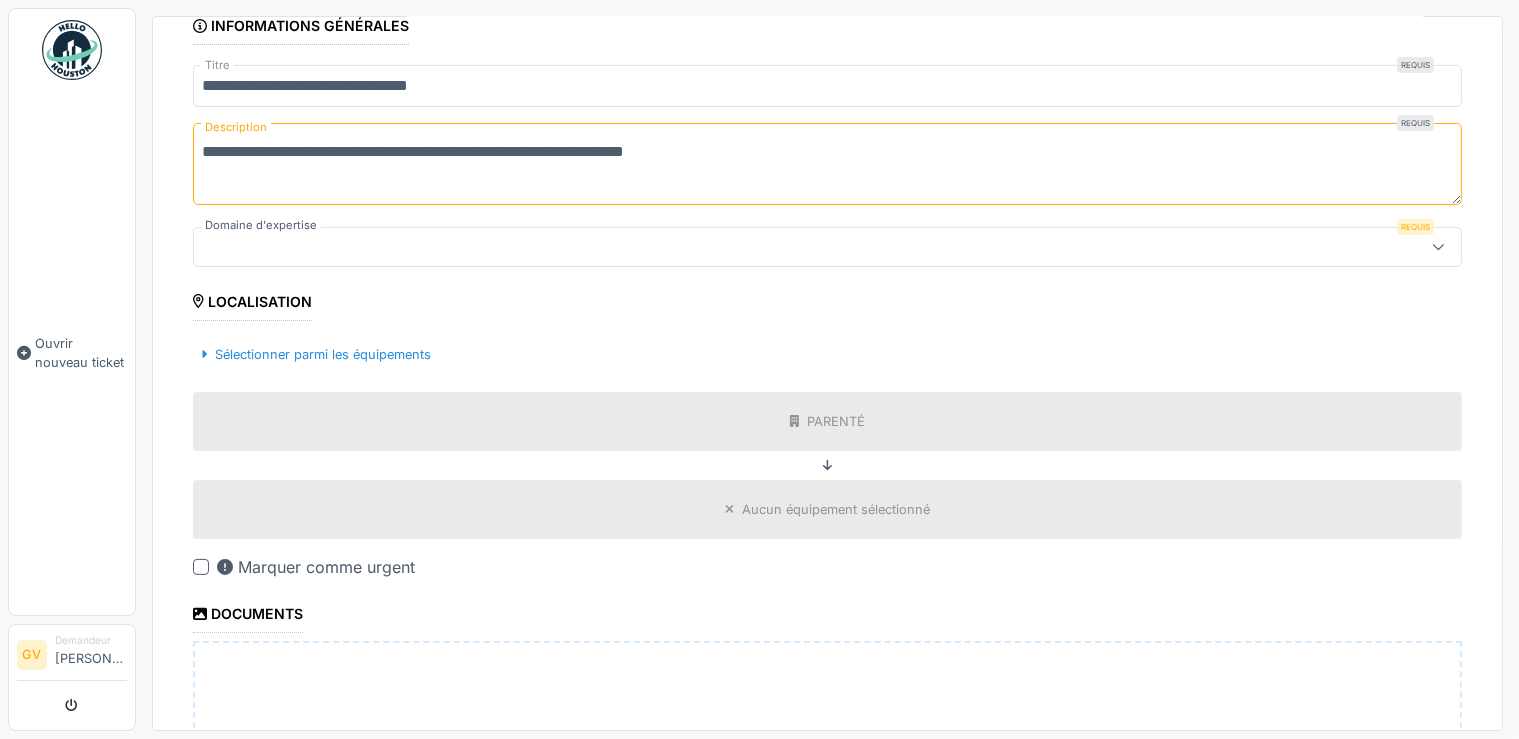 scroll, scrollTop: 272, scrollLeft: 0, axis: vertical 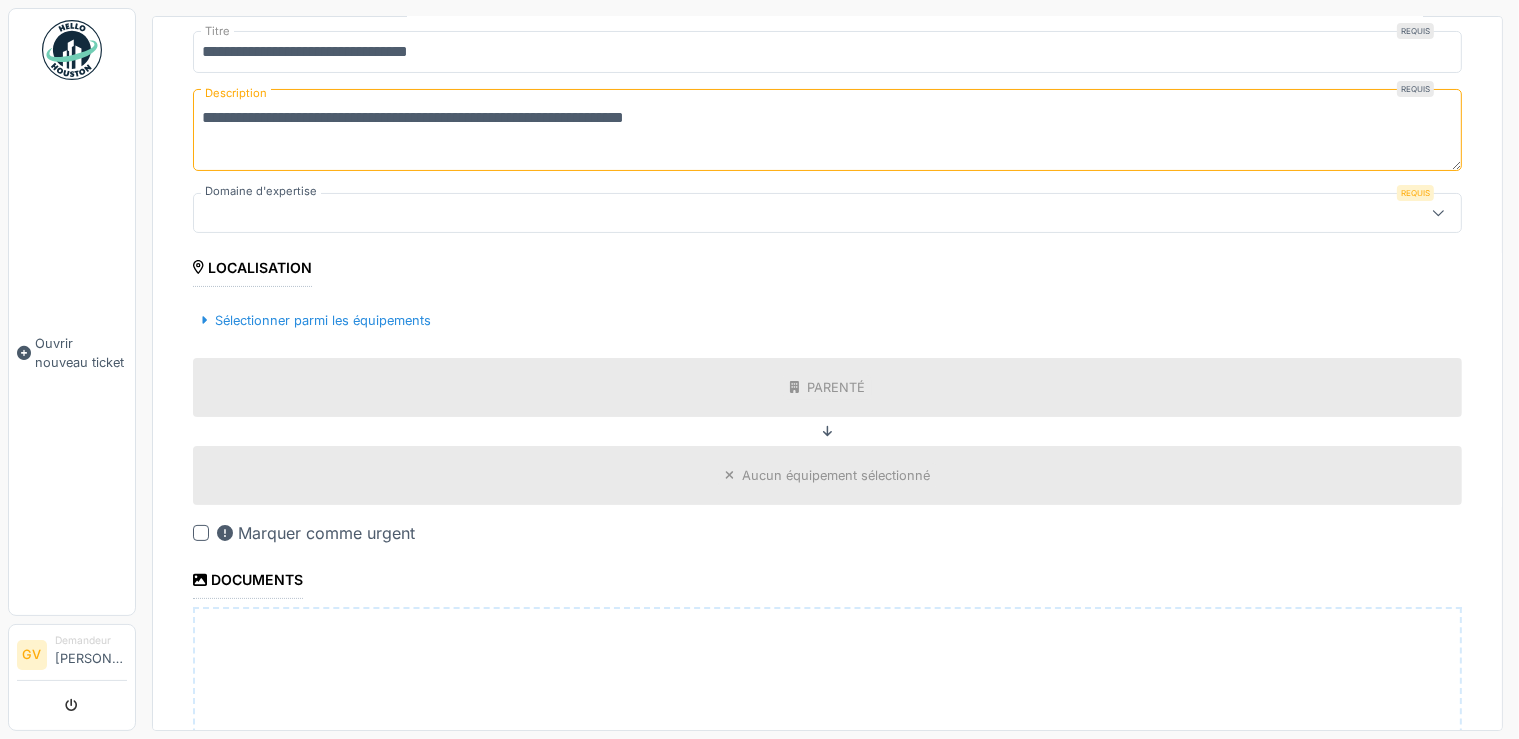 click on "Aucun équipement sélectionné" at bounding box center [836, 475] 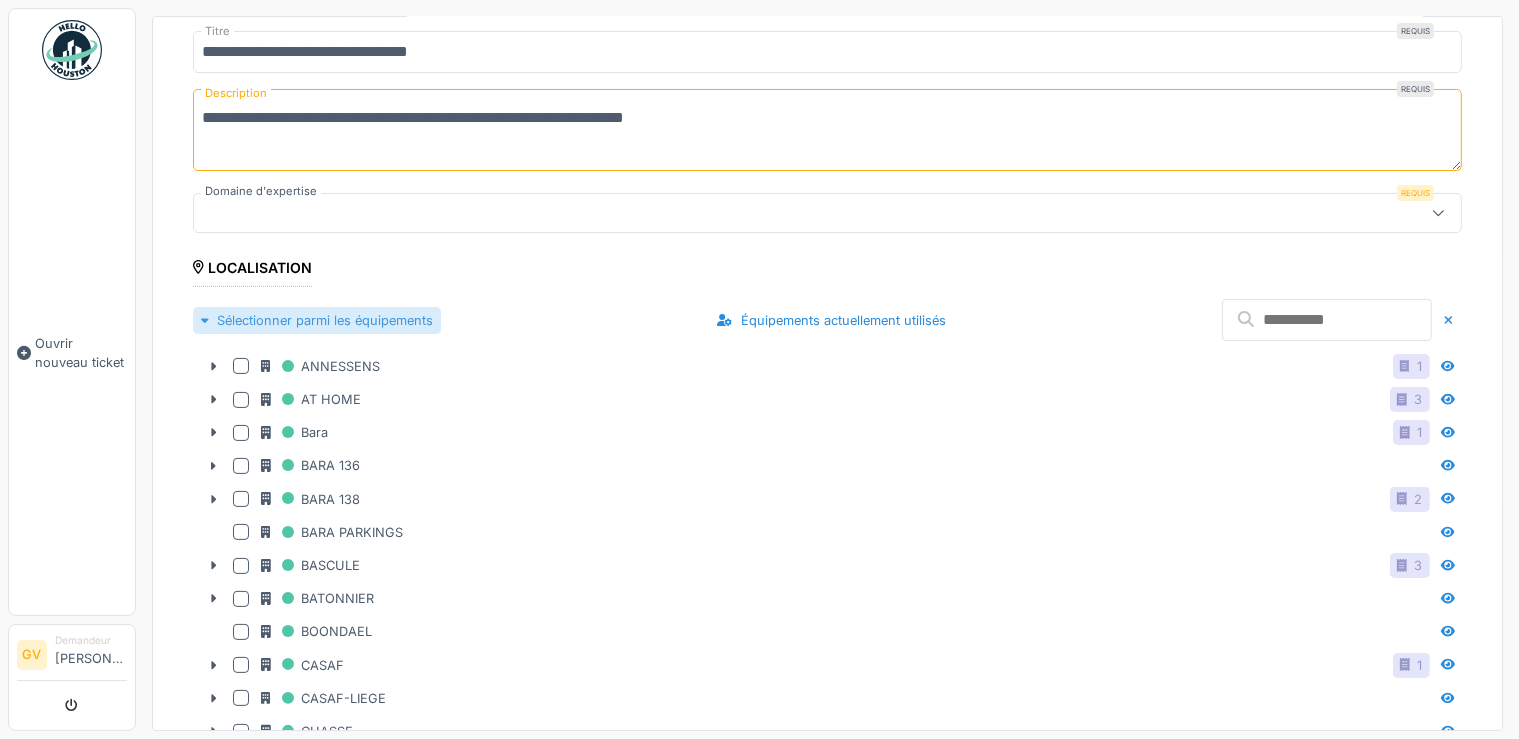 click on "Sélectionner parmi les équipements" at bounding box center [317, 320] 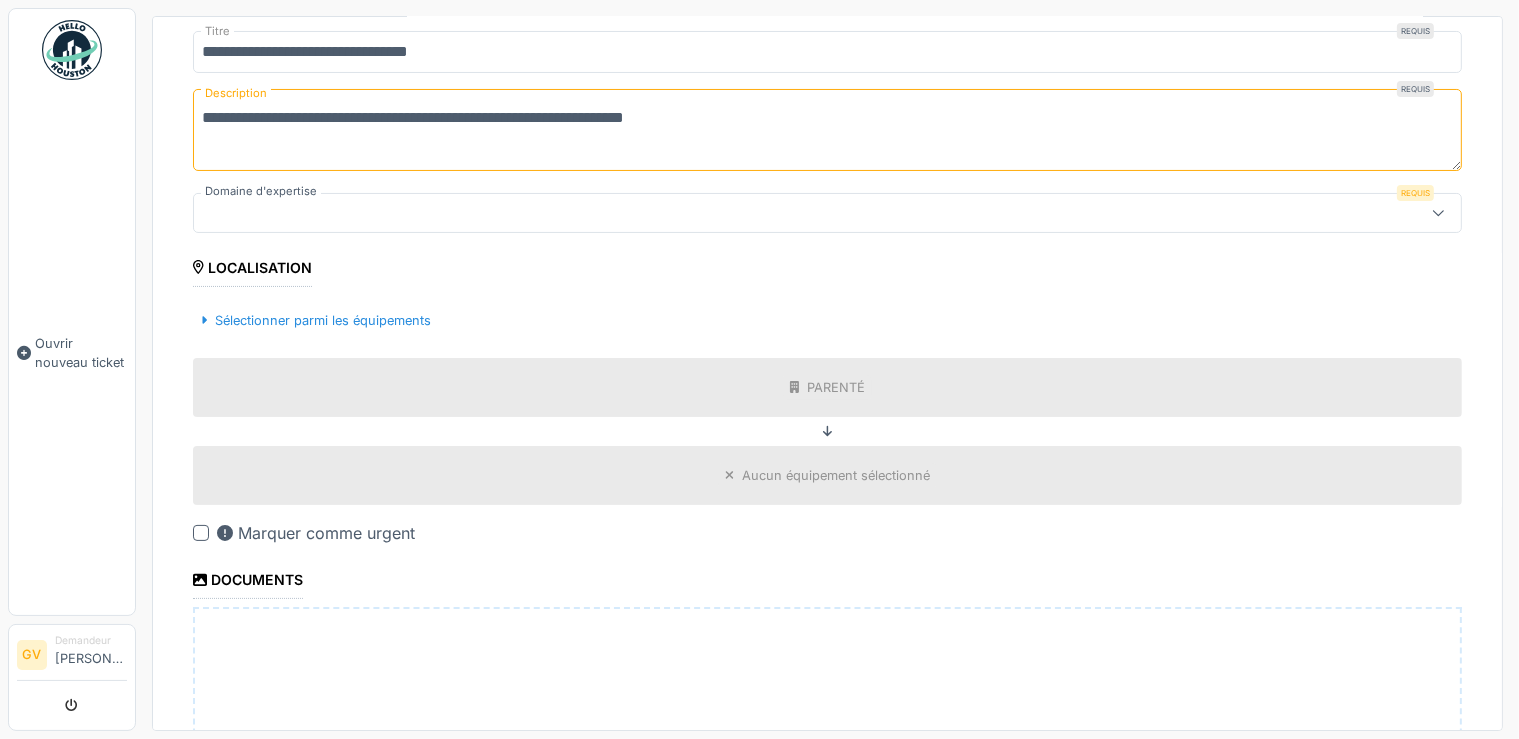 scroll, scrollTop: 368, scrollLeft: 0, axis: vertical 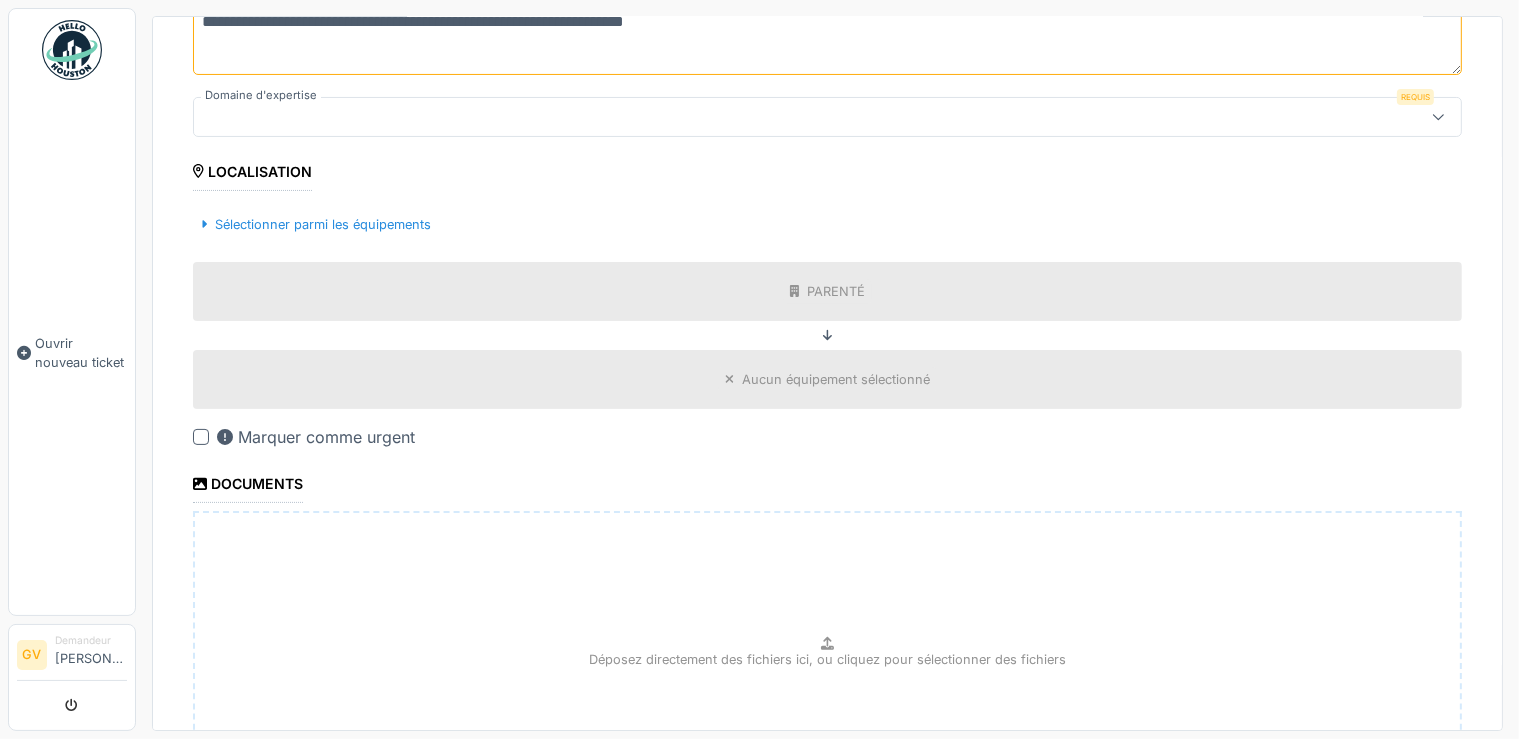 click at bounding box center [201, 437] 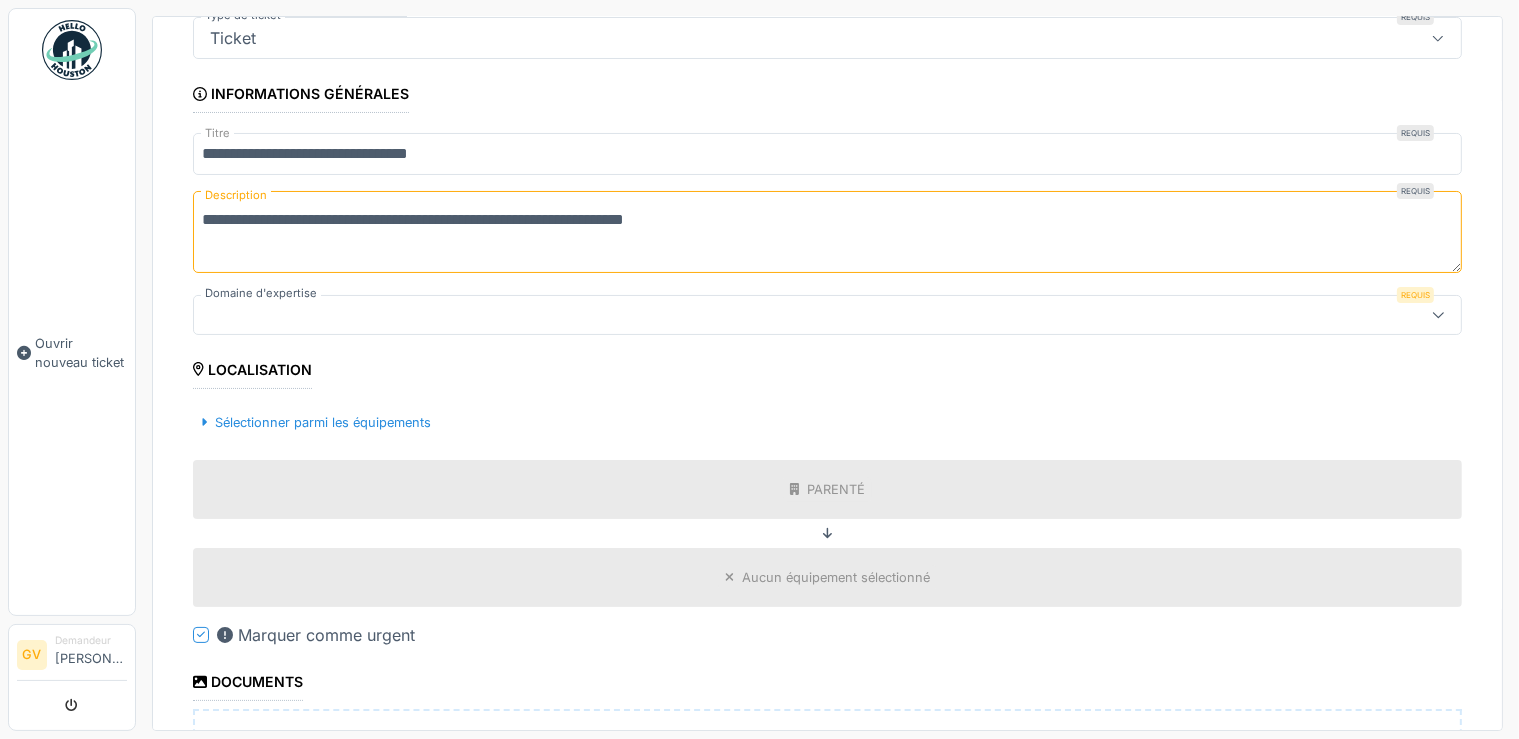 scroll, scrollTop: 0, scrollLeft: 0, axis: both 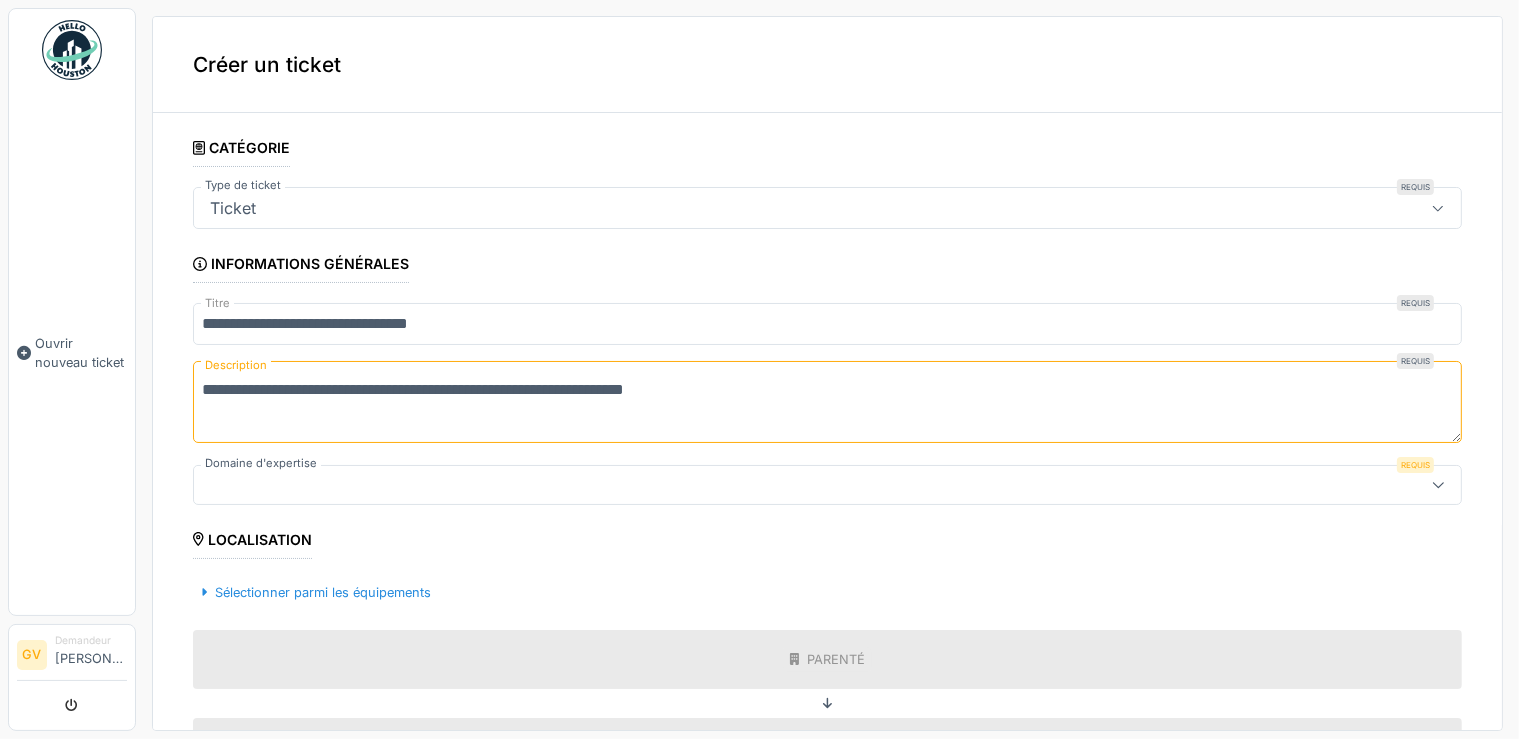 click on "**********" at bounding box center (827, 402) 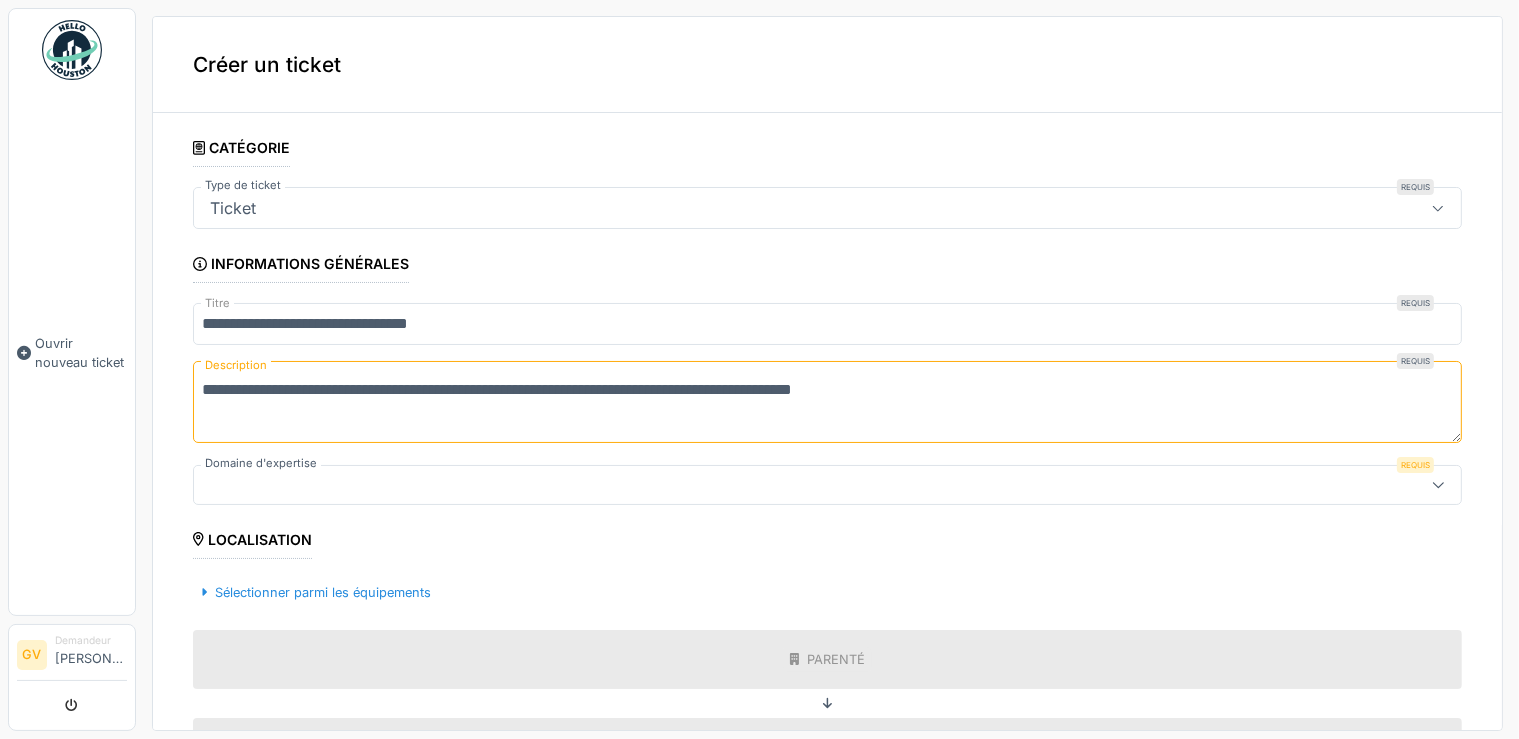 drag, startPoint x: 733, startPoint y: 388, endPoint x: 538, endPoint y: 399, distance: 195.31001 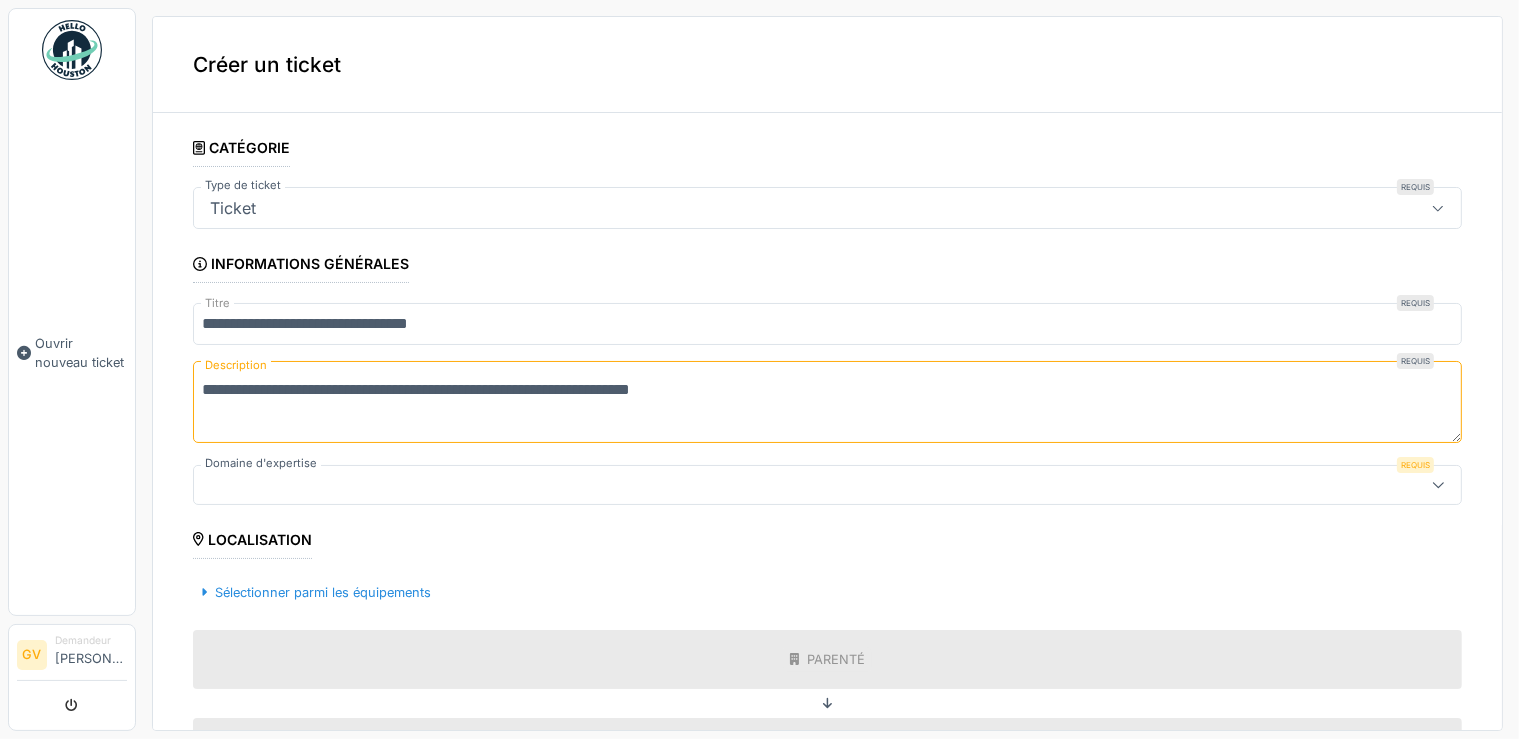 click on "**********" at bounding box center (827, 402) 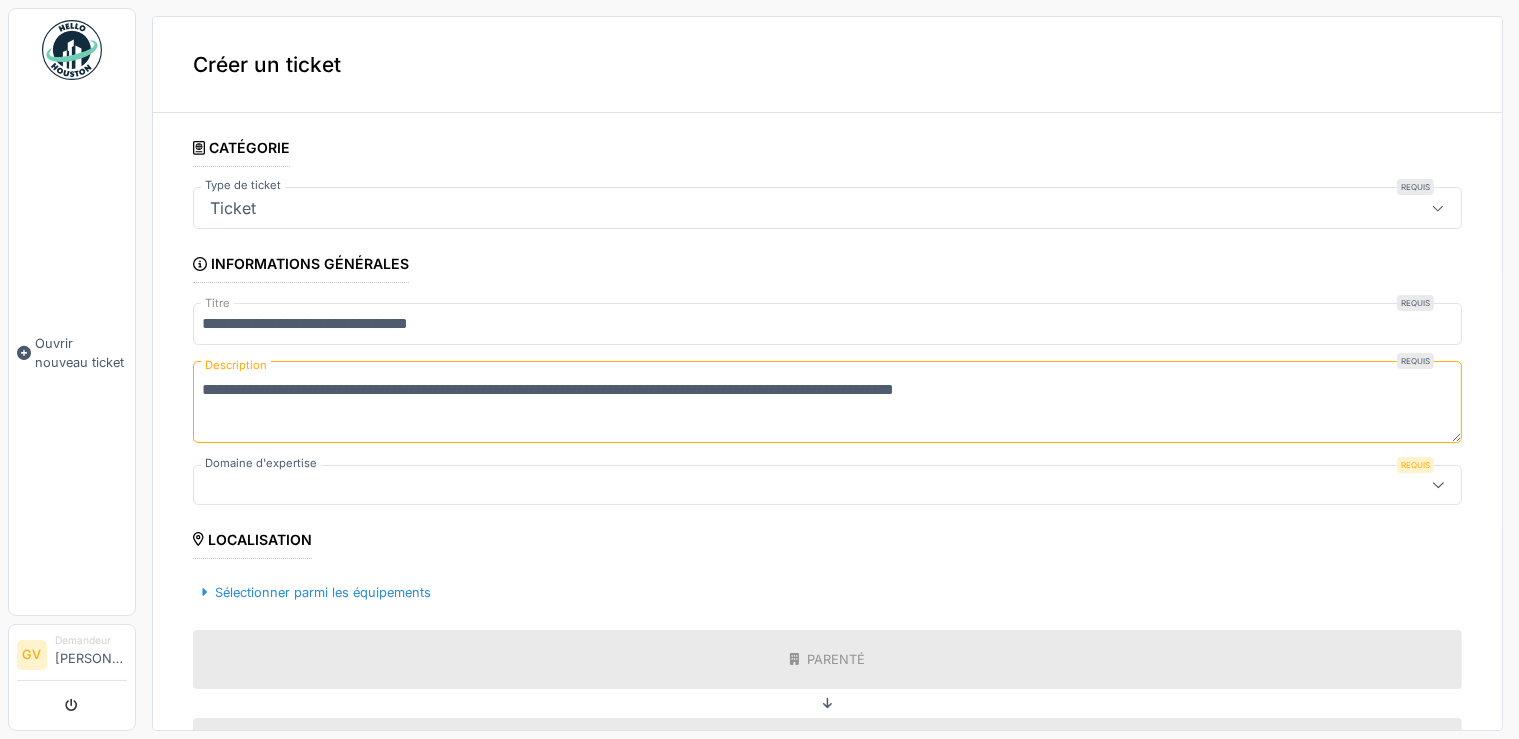 click on "**********" at bounding box center [827, 402] 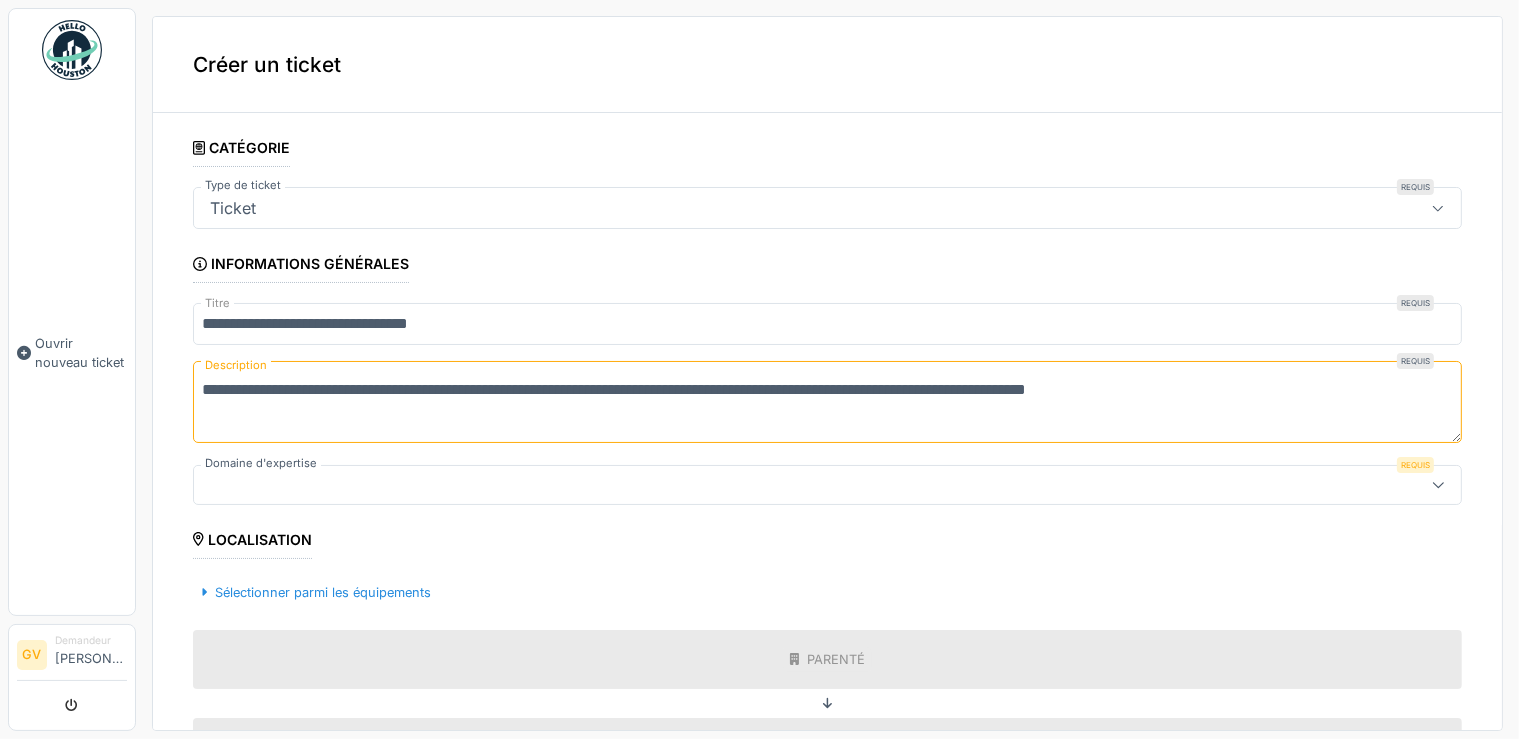 click on "**********" at bounding box center (827, 402) 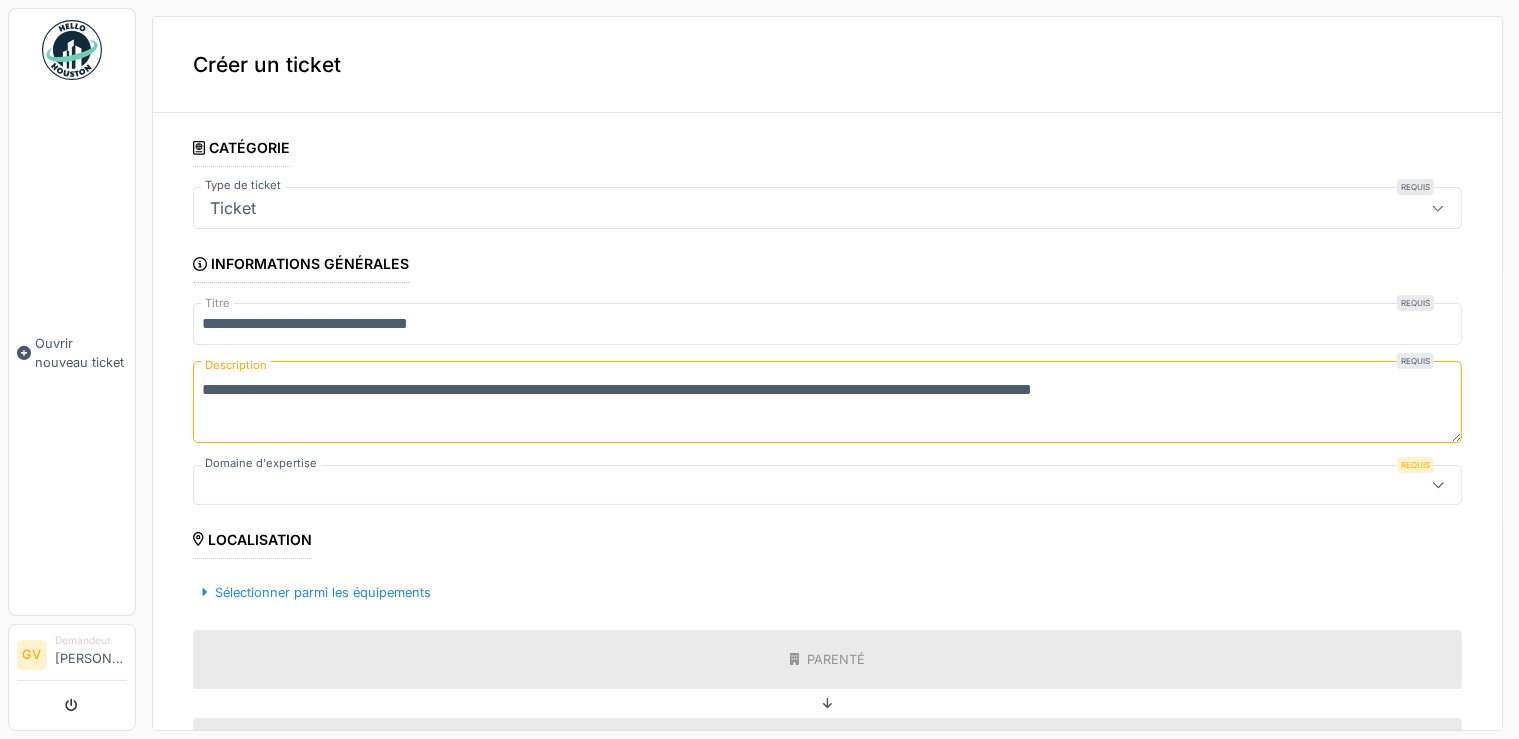 click on "**********" at bounding box center [827, 402] 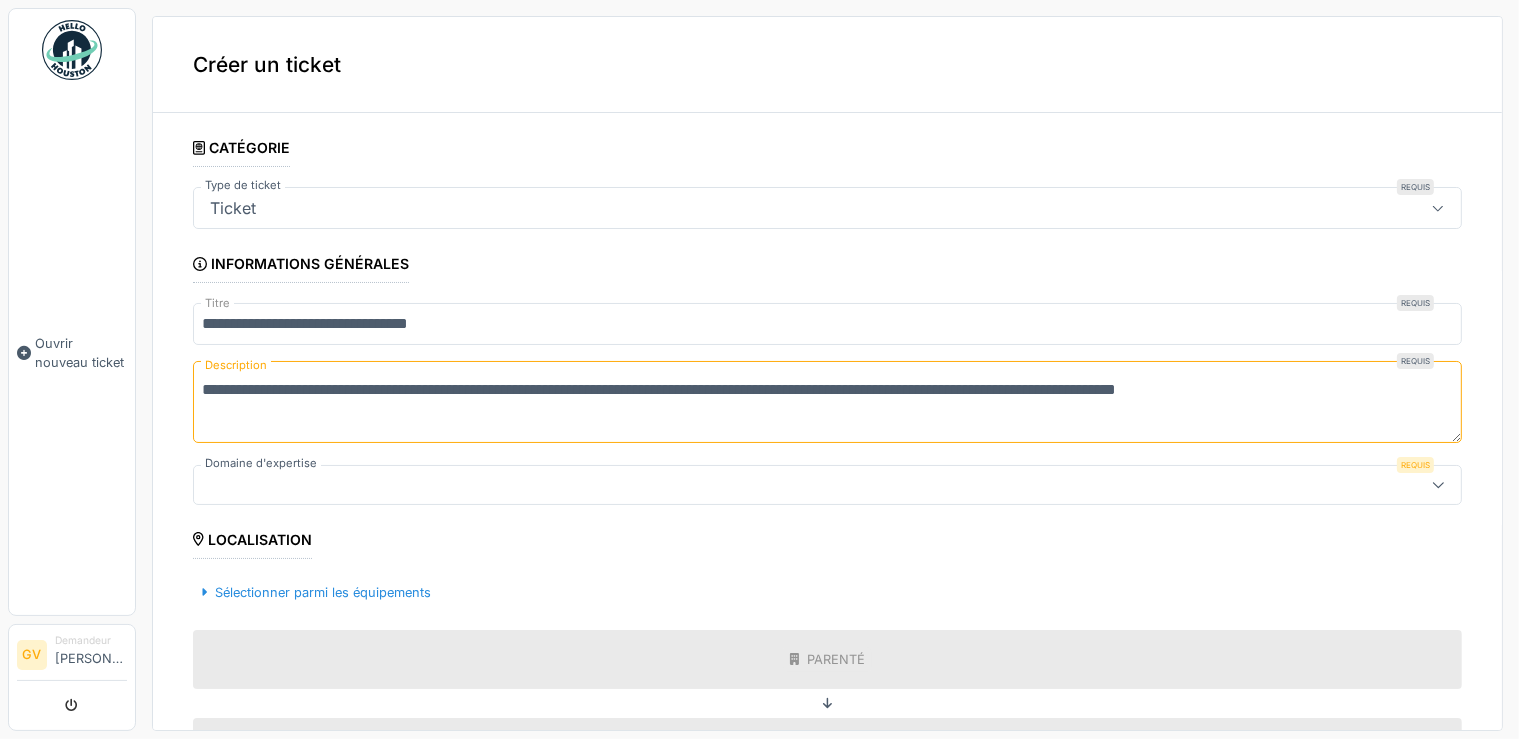 click on "**********" at bounding box center (827, 402) 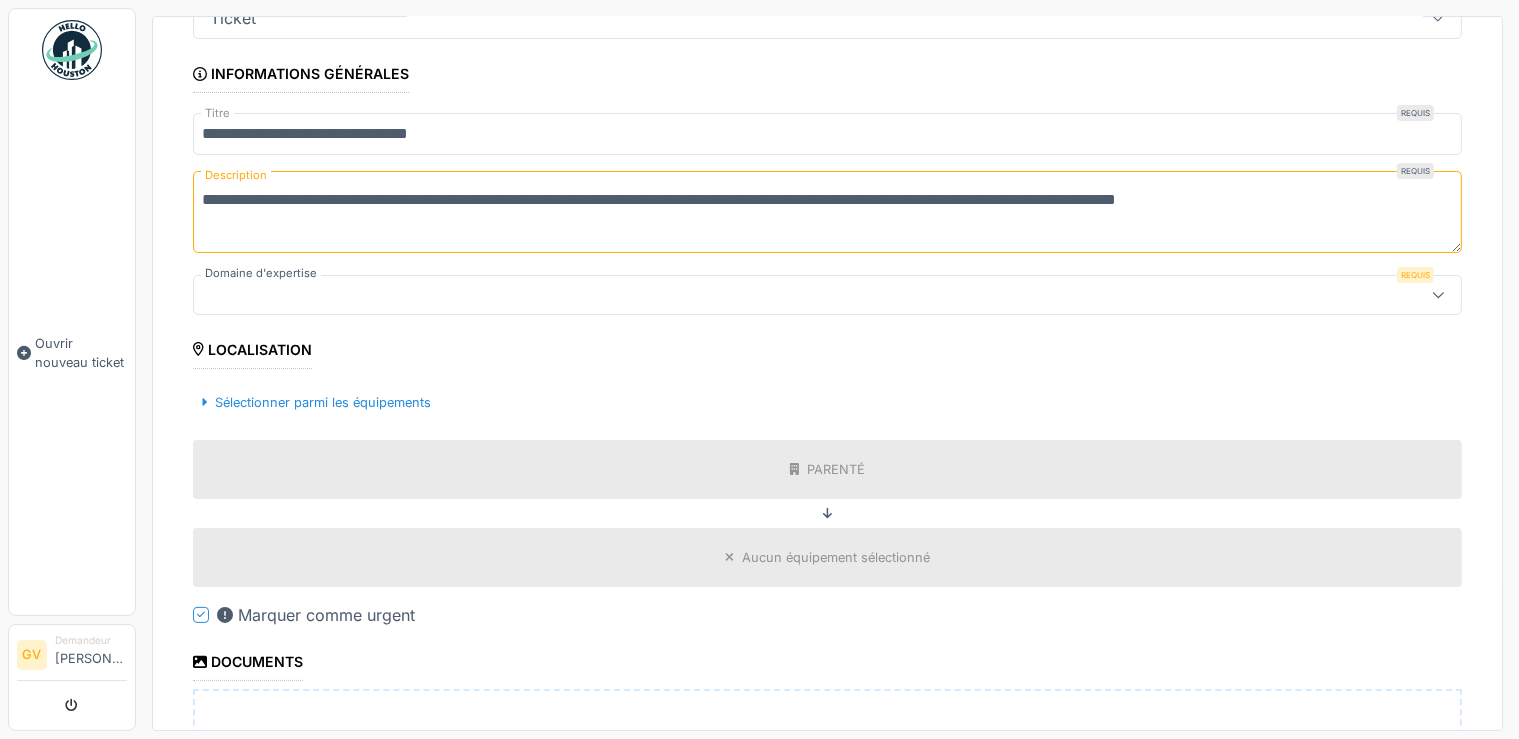 scroll, scrollTop: 192, scrollLeft: 0, axis: vertical 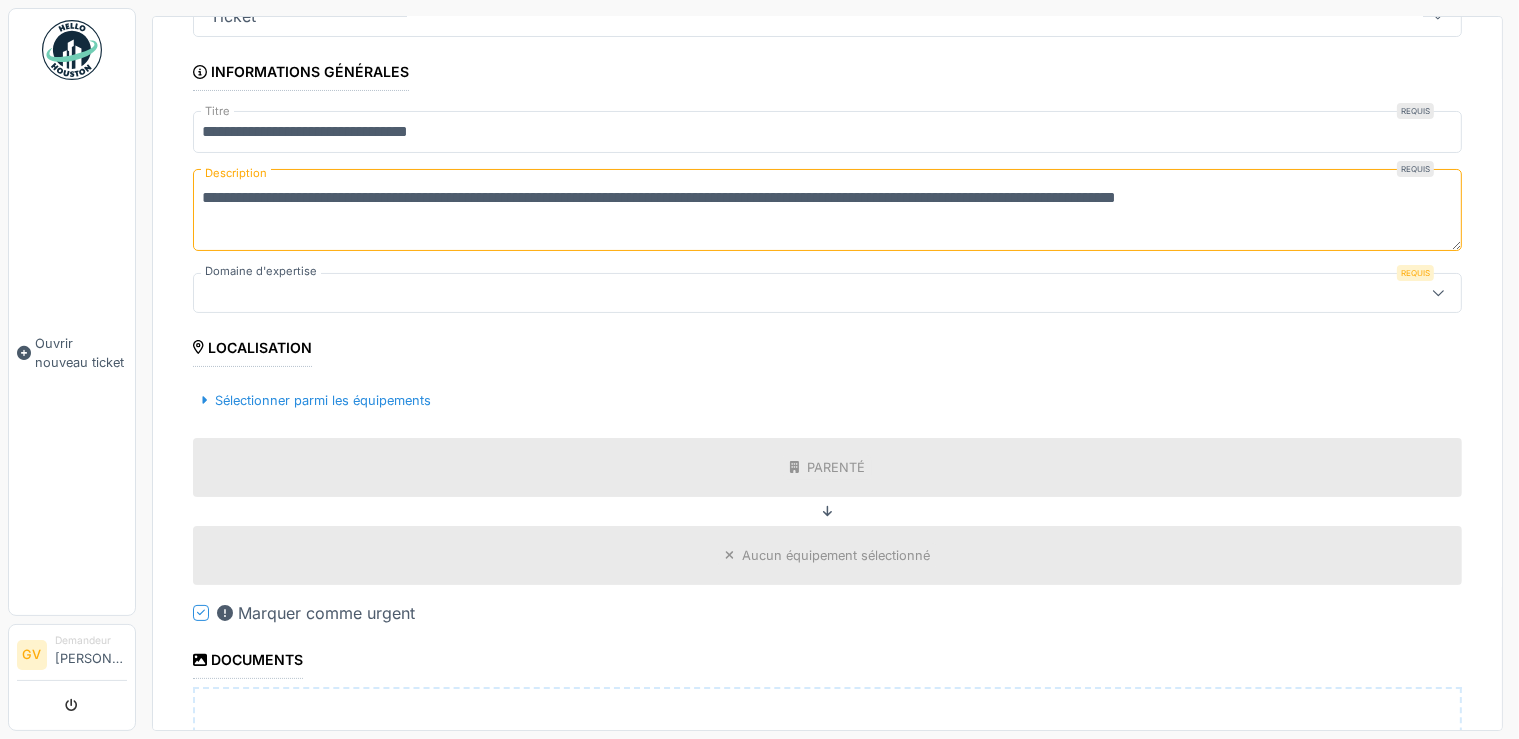 type on "**********" 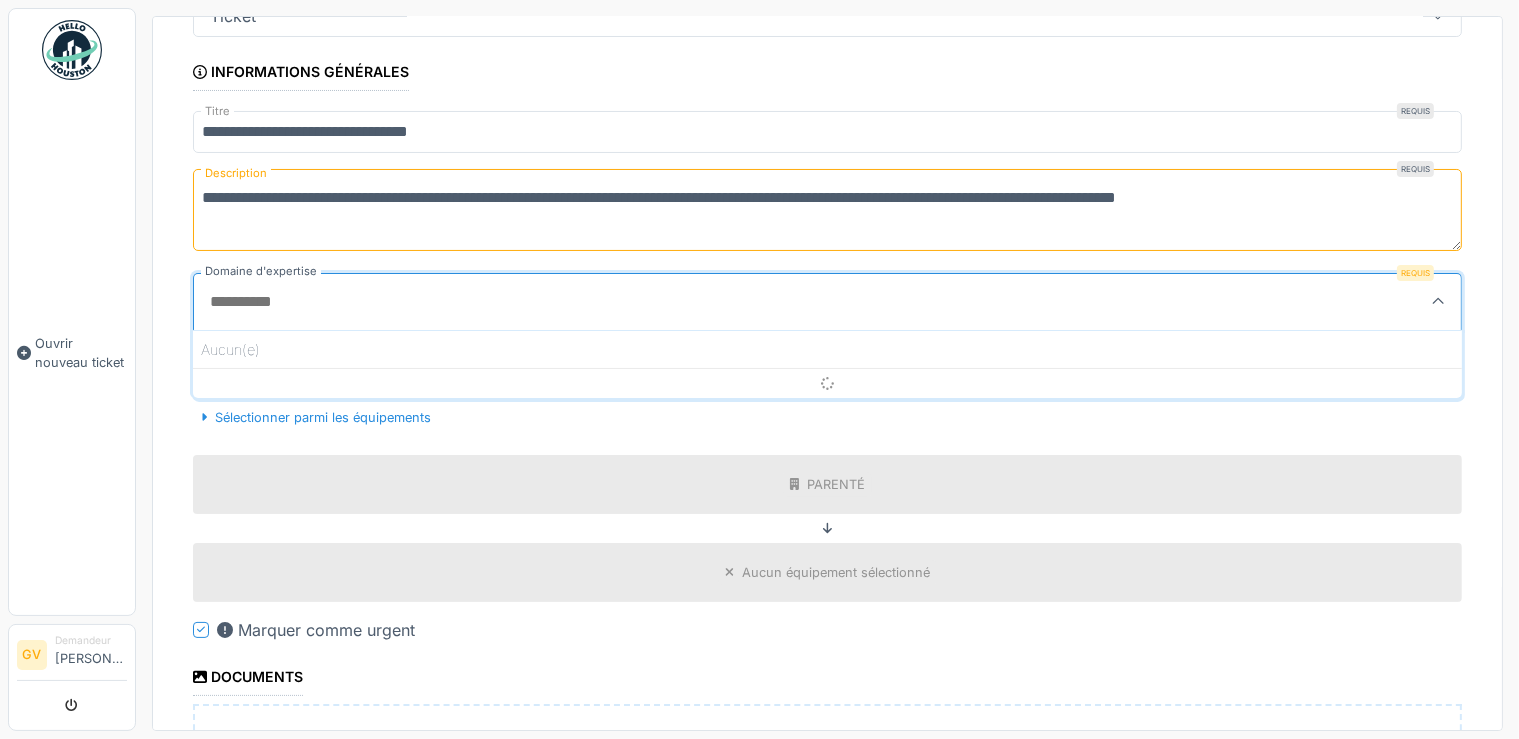 scroll, scrollTop: 2, scrollLeft: 0, axis: vertical 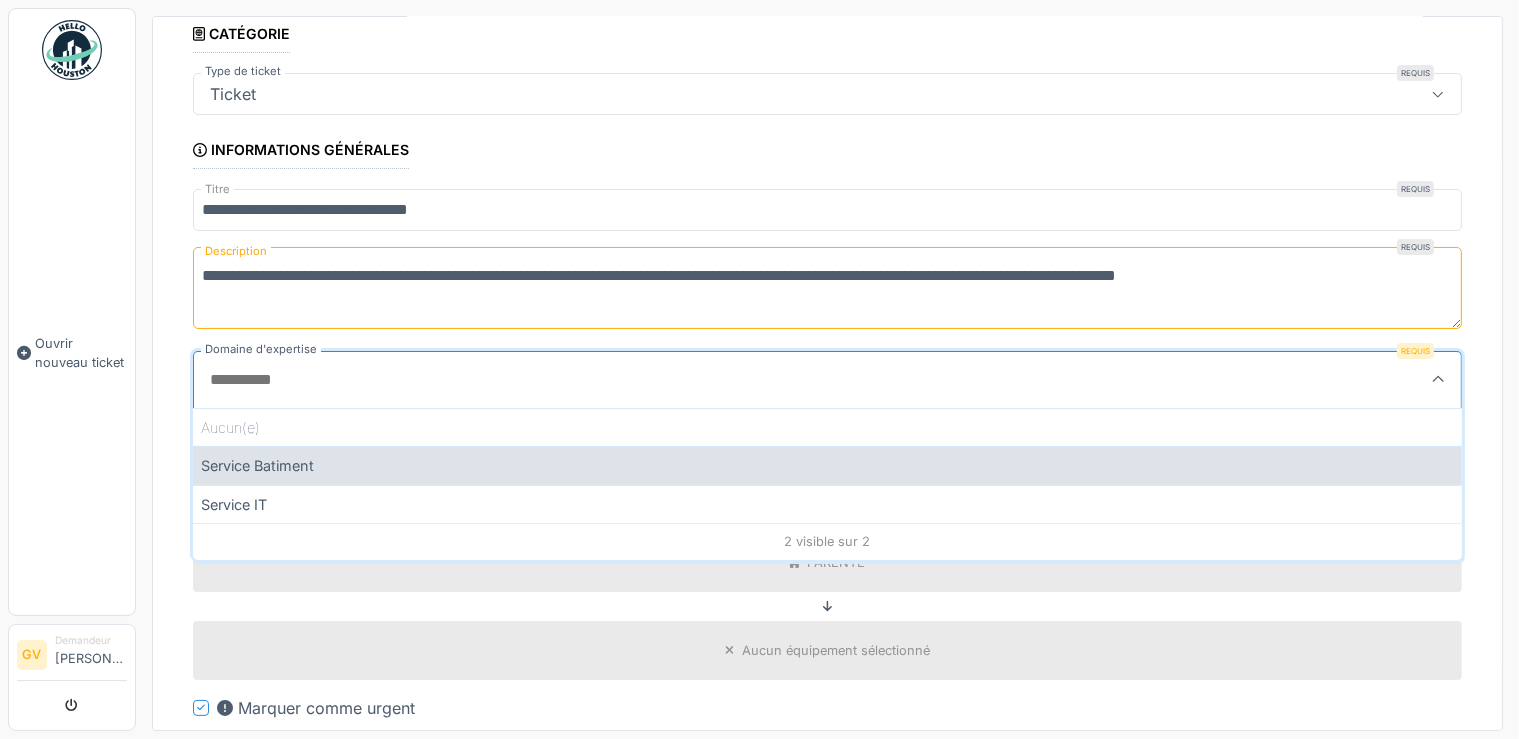 click on "Service Batiment" at bounding box center (827, 465) 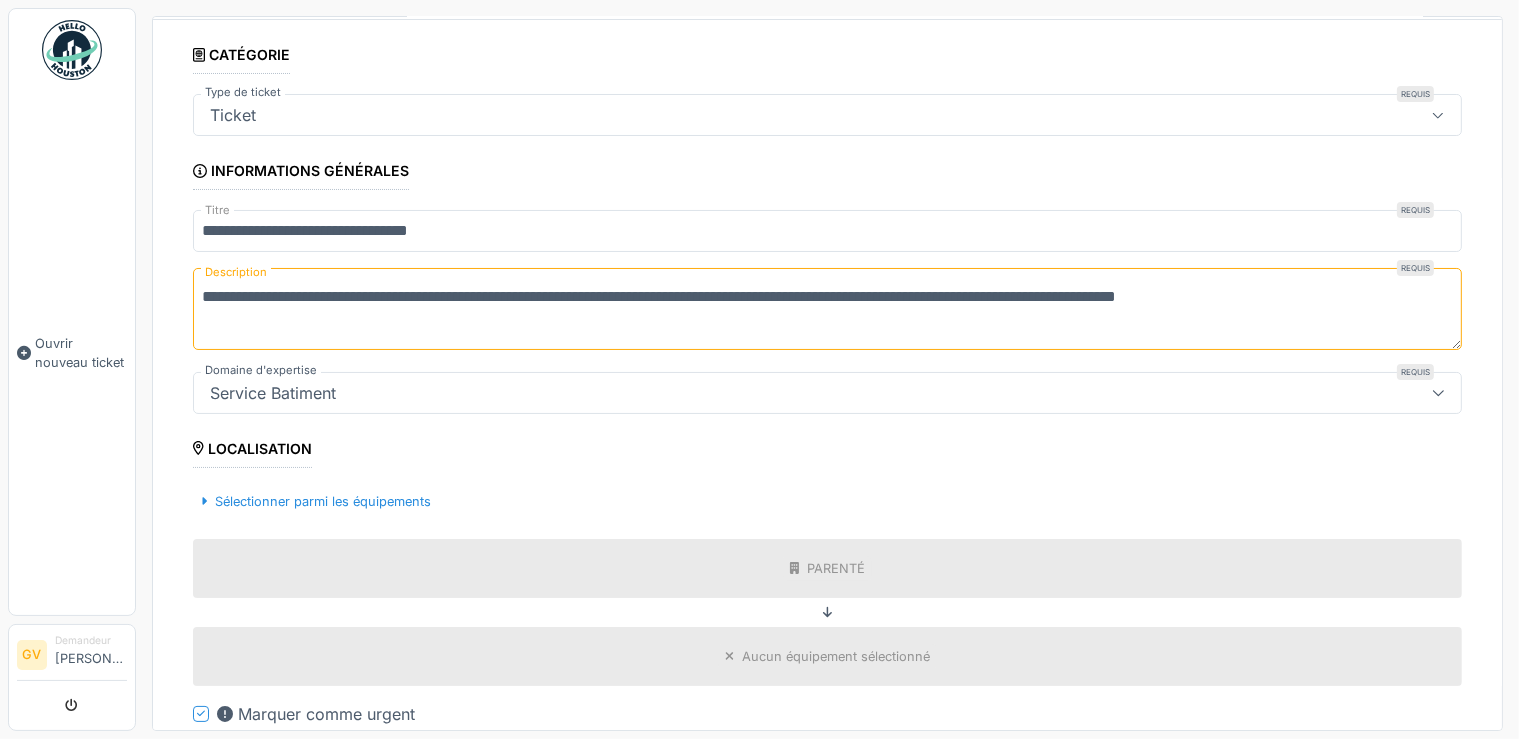 scroll, scrollTop: 573, scrollLeft: 0, axis: vertical 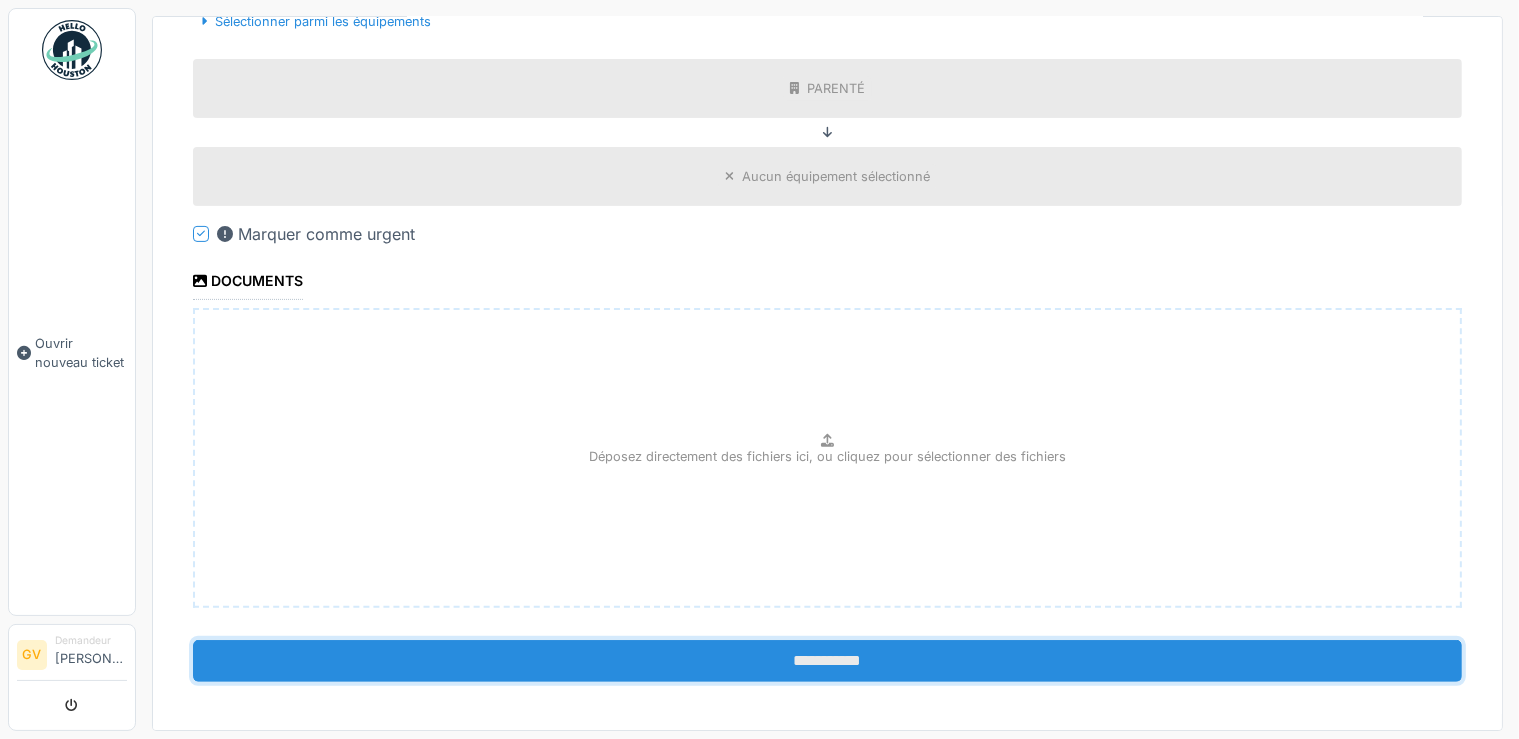 click on "**********" at bounding box center [827, 661] 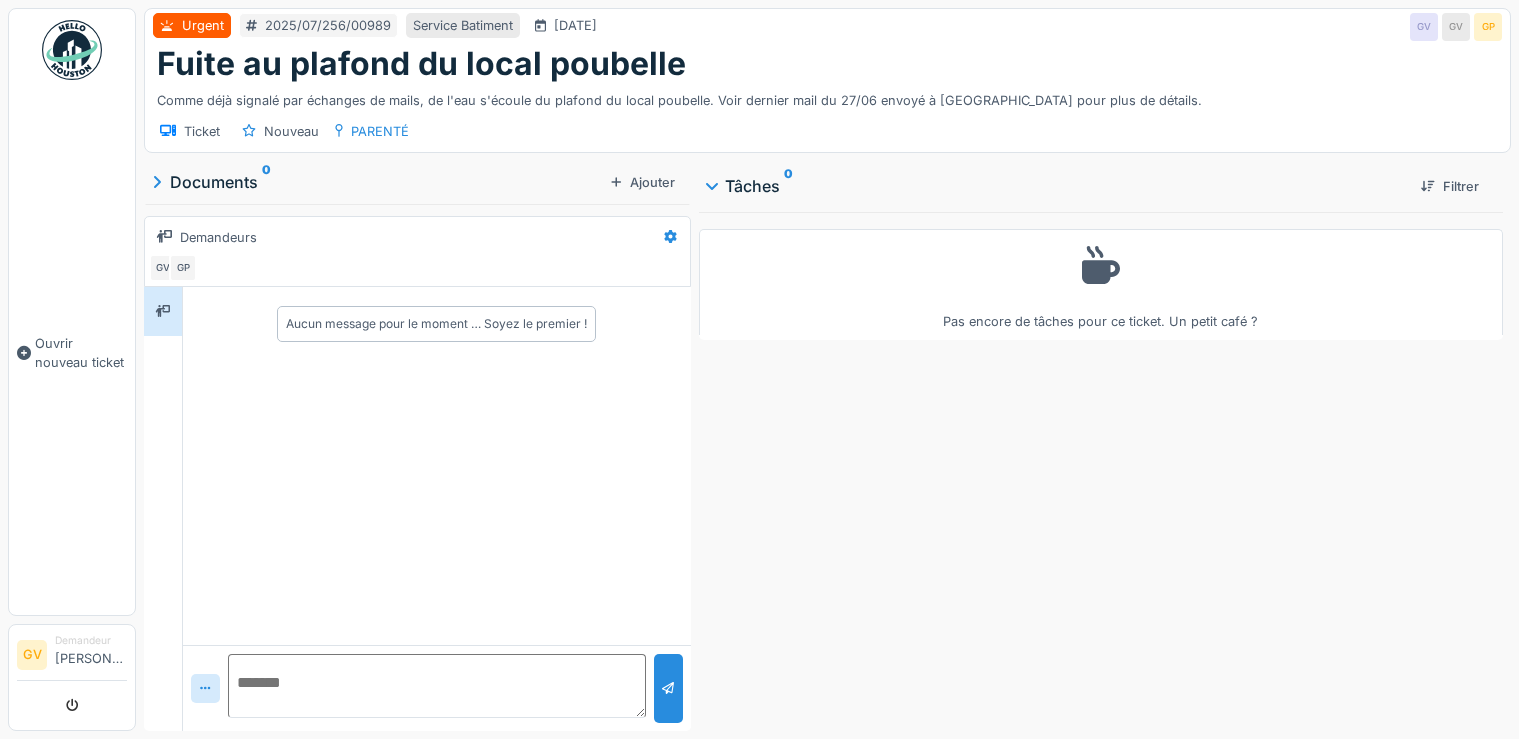 scroll, scrollTop: 0, scrollLeft: 0, axis: both 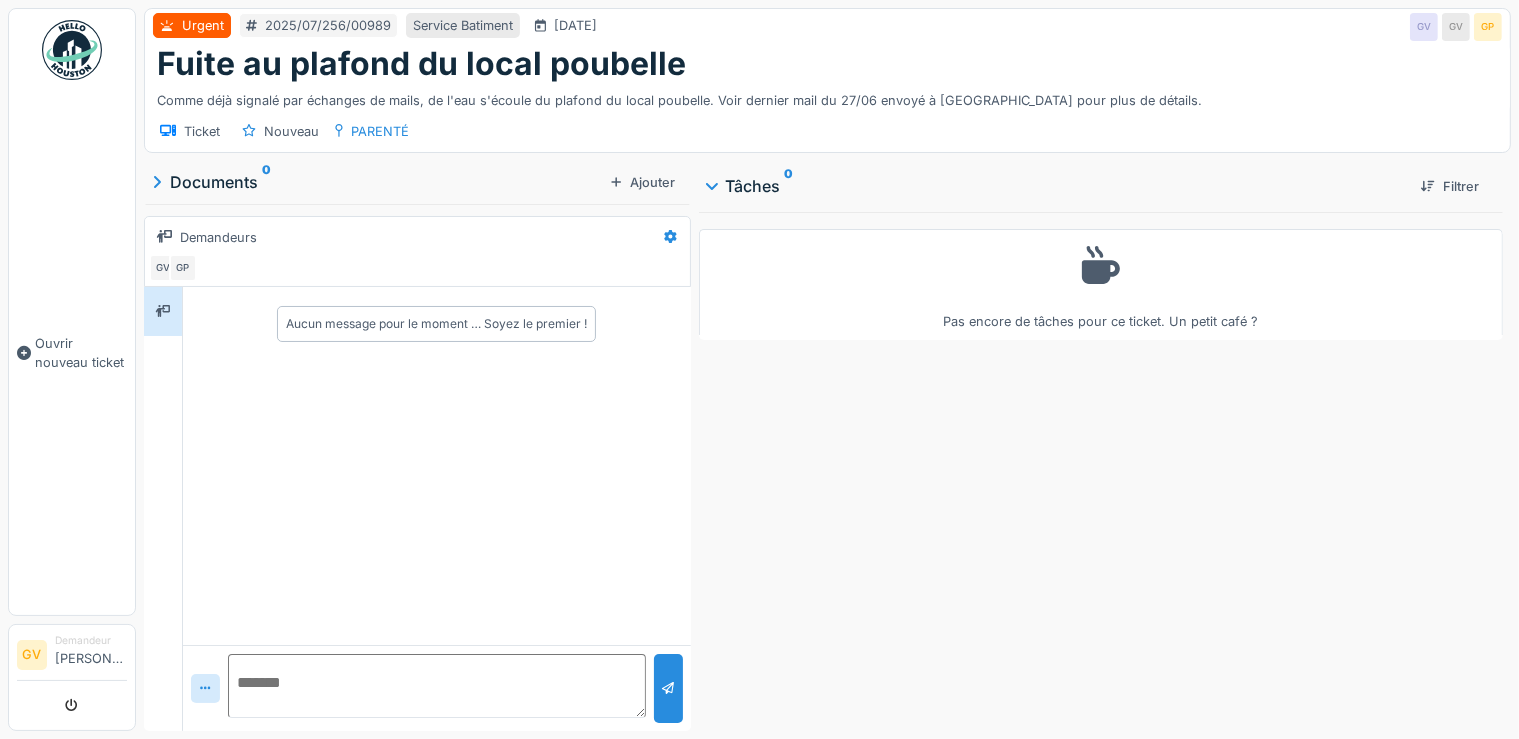 click on "Pas encore de tâches pour ce ticket. Un petit café ?" at bounding box center [1101, 467] 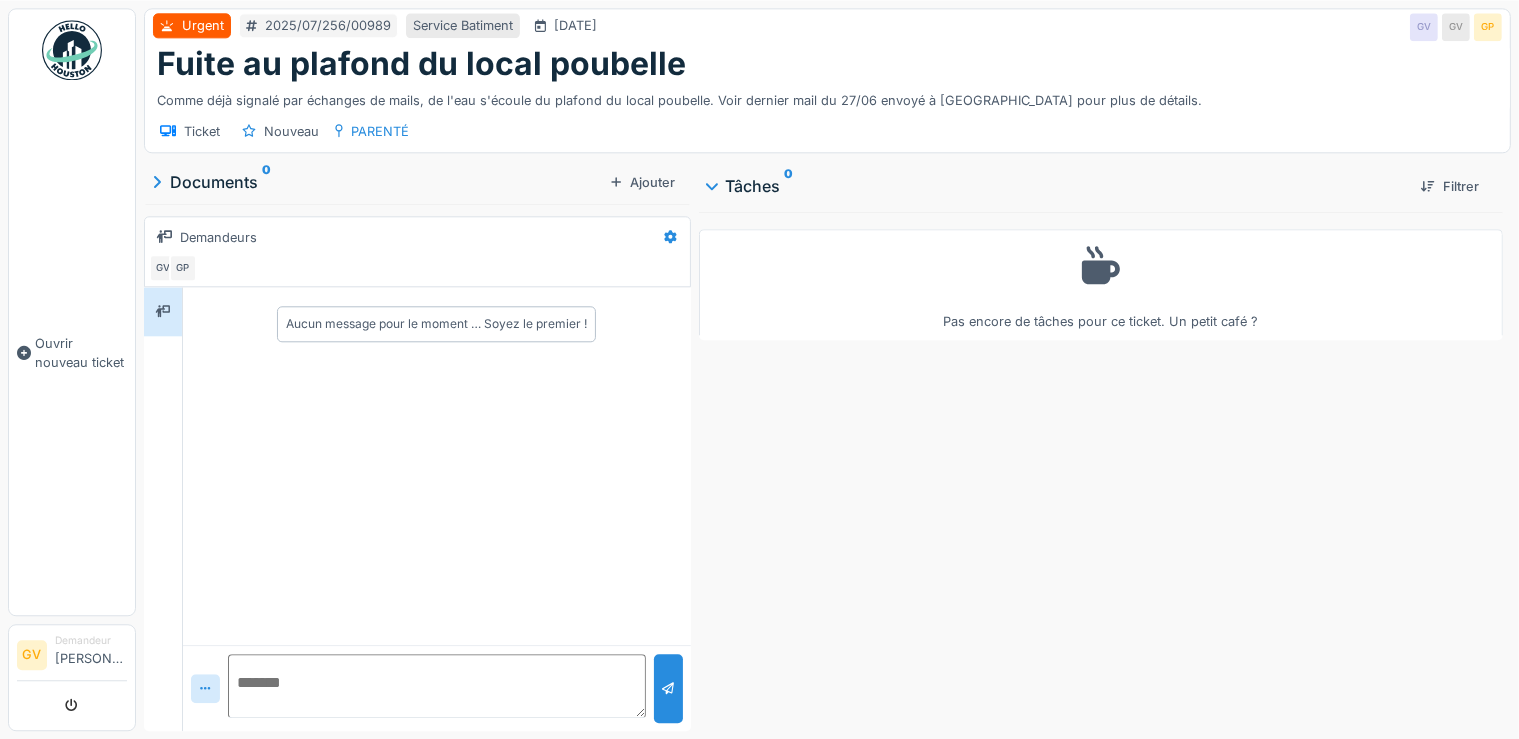 scroll, scrollTop: 16, scrollLeft: 0, axis: vertical 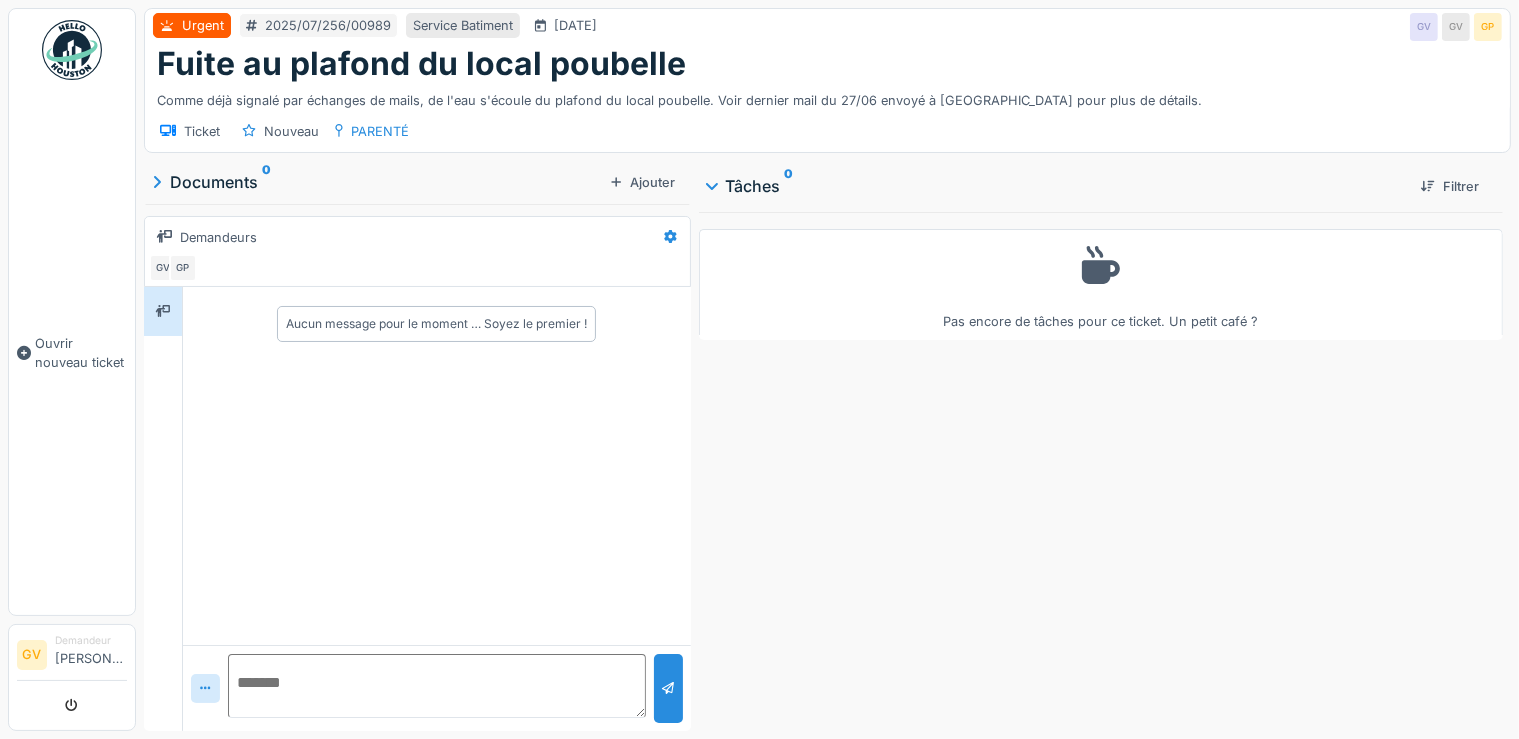 click on "Pas encore de tâches pour ce ticket. Un petit café ?" at bounding box center (1101, 467) 